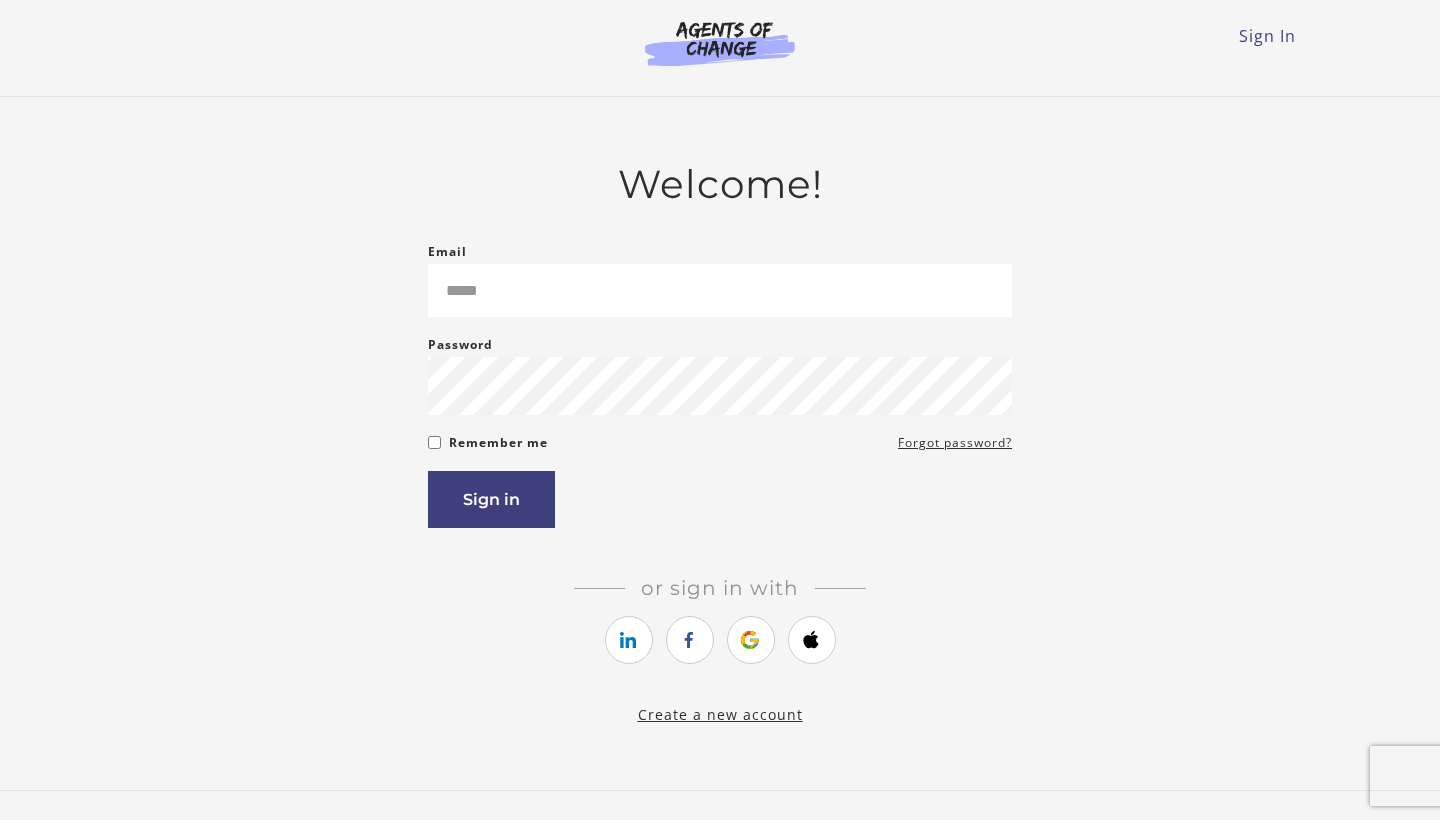 scroll, scrollTop: 0, scrollLeft: 0, axis: both 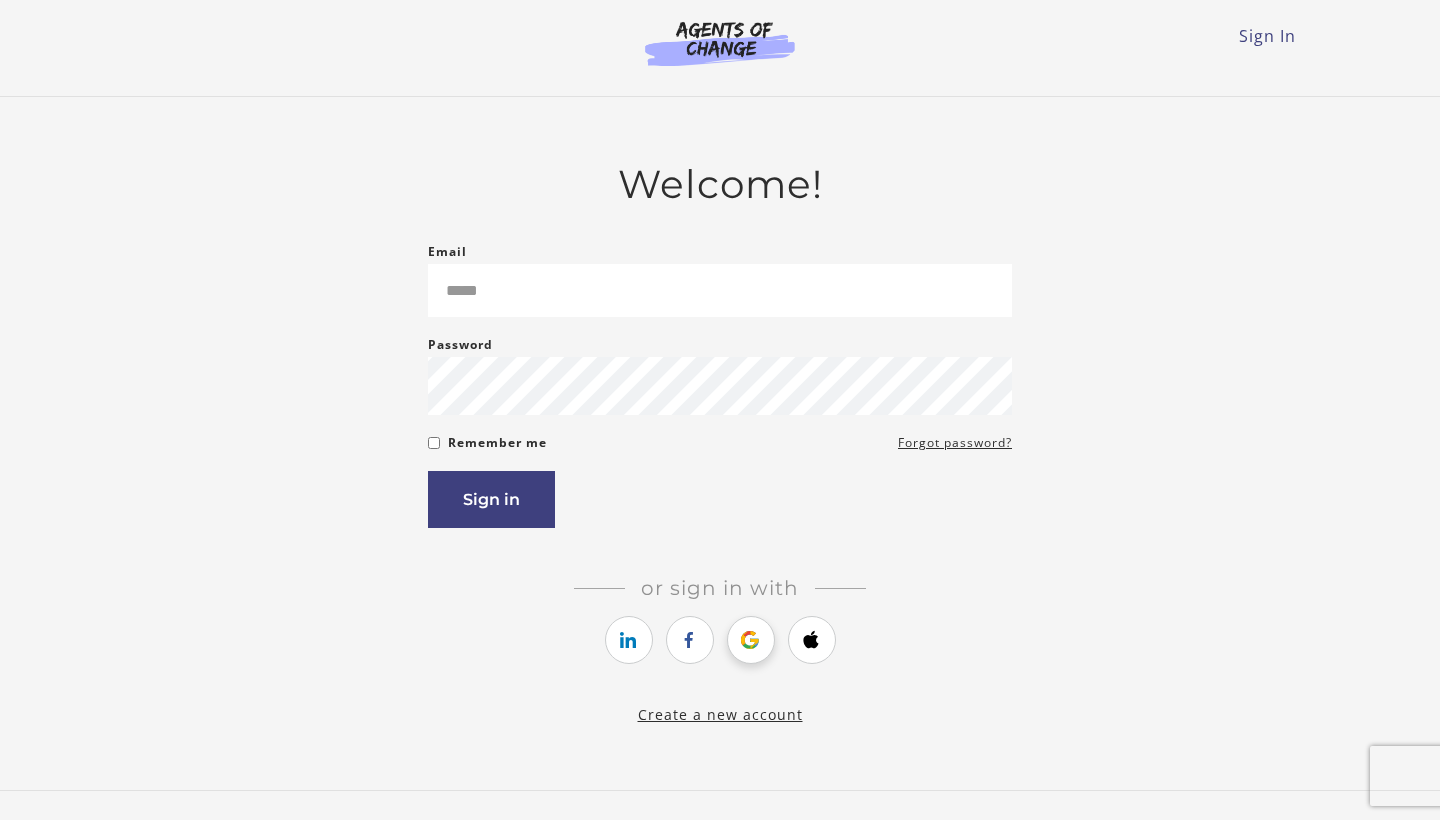 click at bounding box center [751, 640] 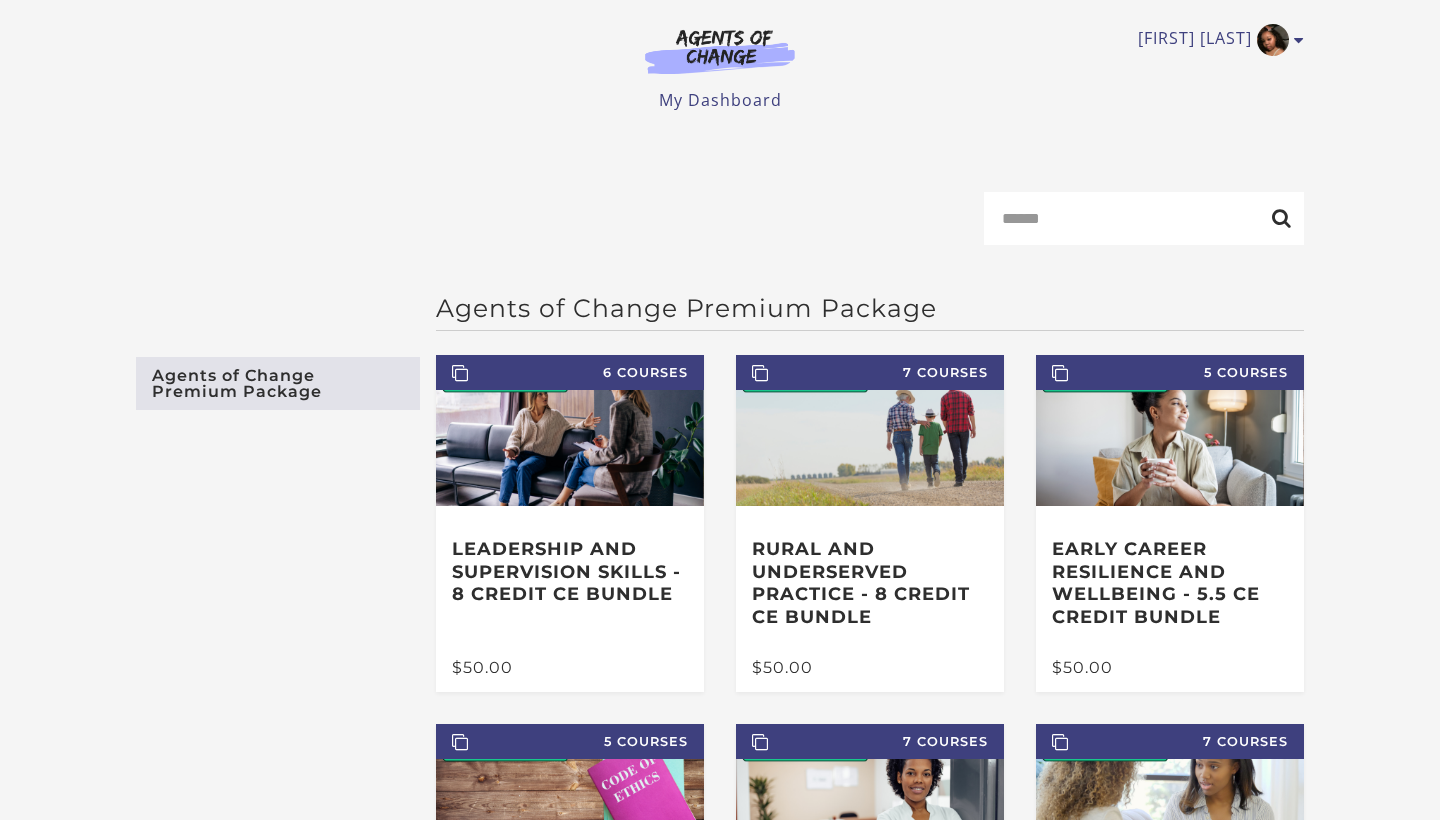 scroll, scrollTop: 0, scrollLeft: 0, axis: both 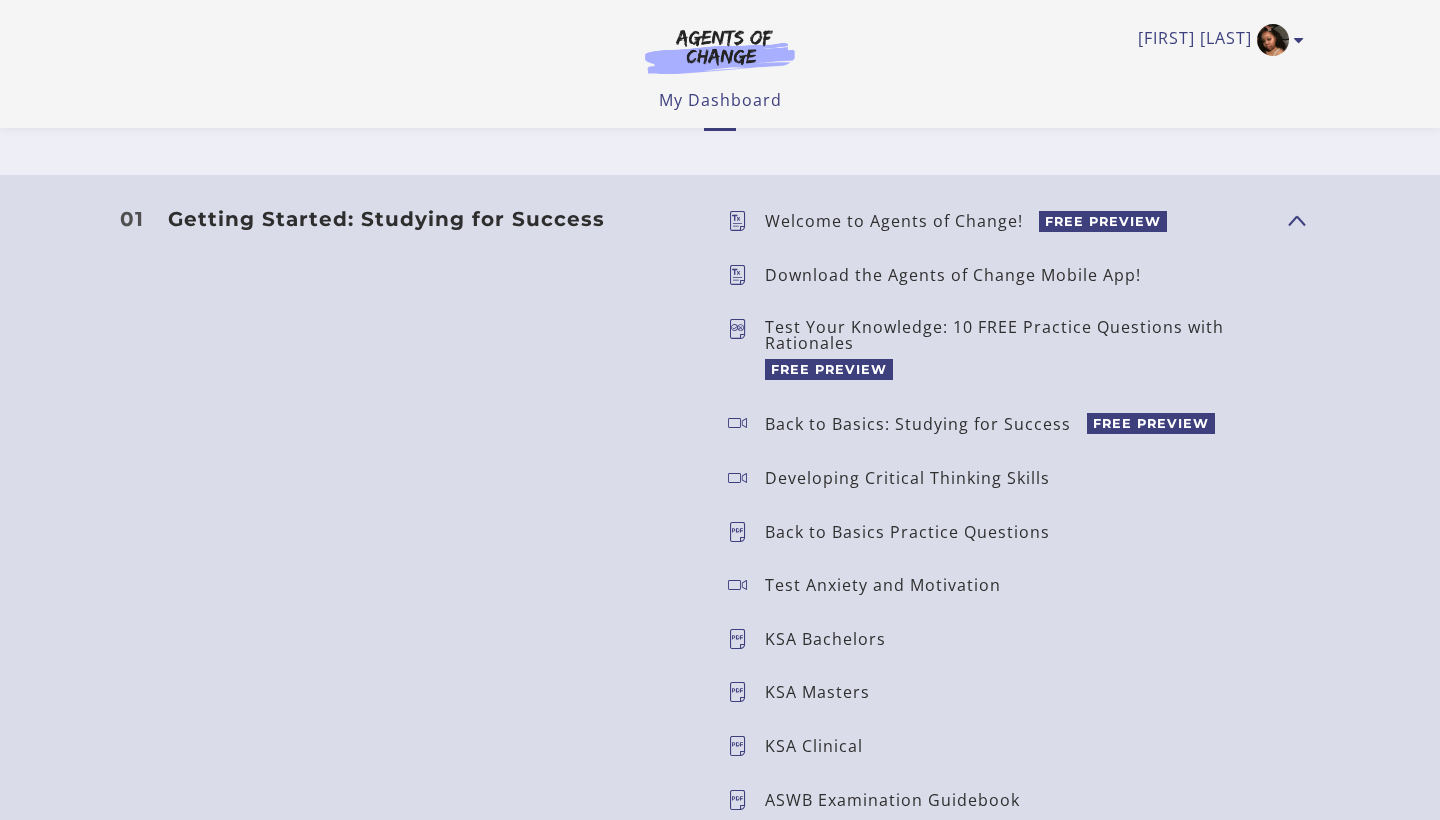 click on "FREE PREVIEW" at bounding box center [829, 369] 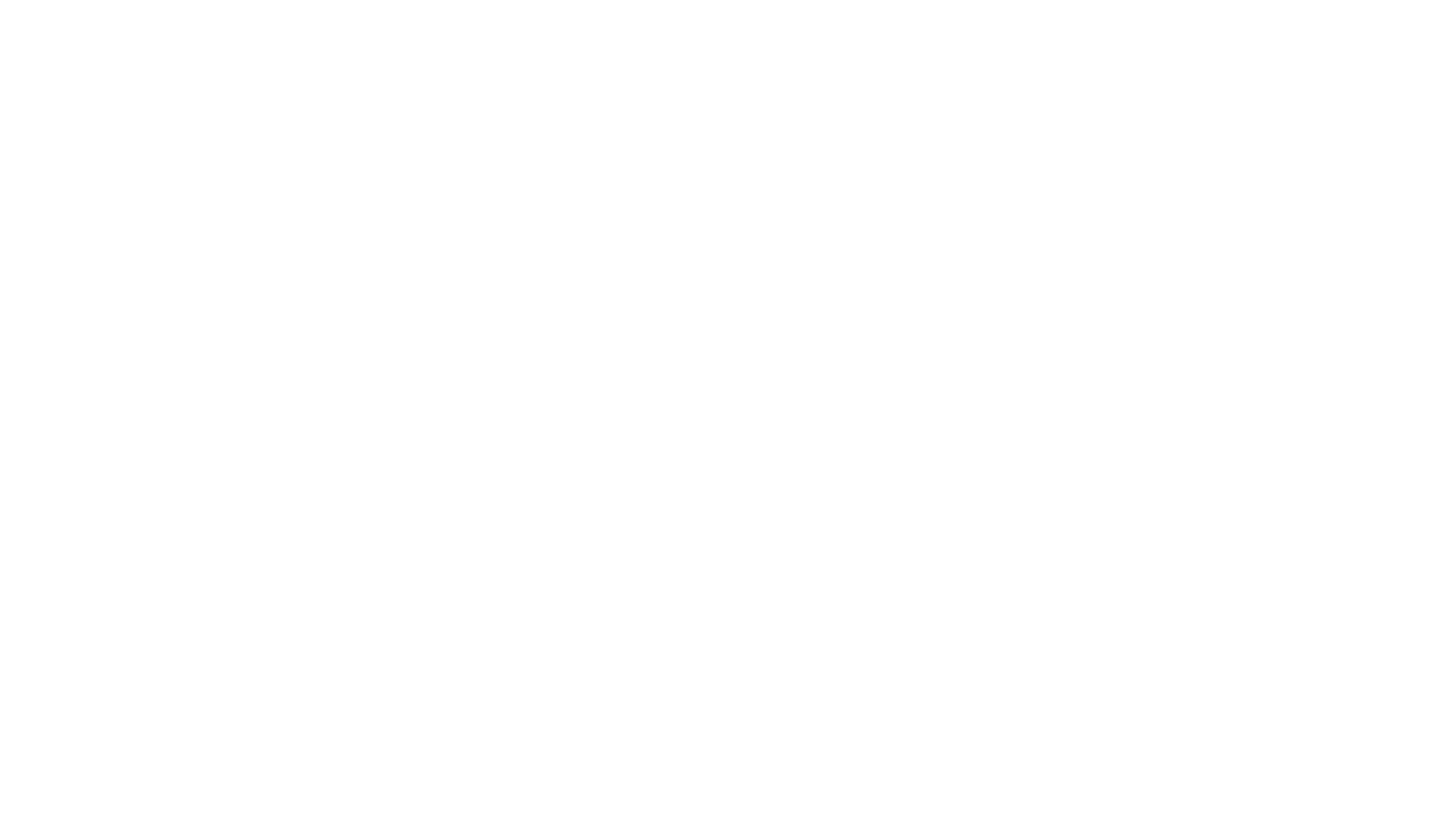 scroll, scrollTop: 0, scrollLeft: 0, axis: both 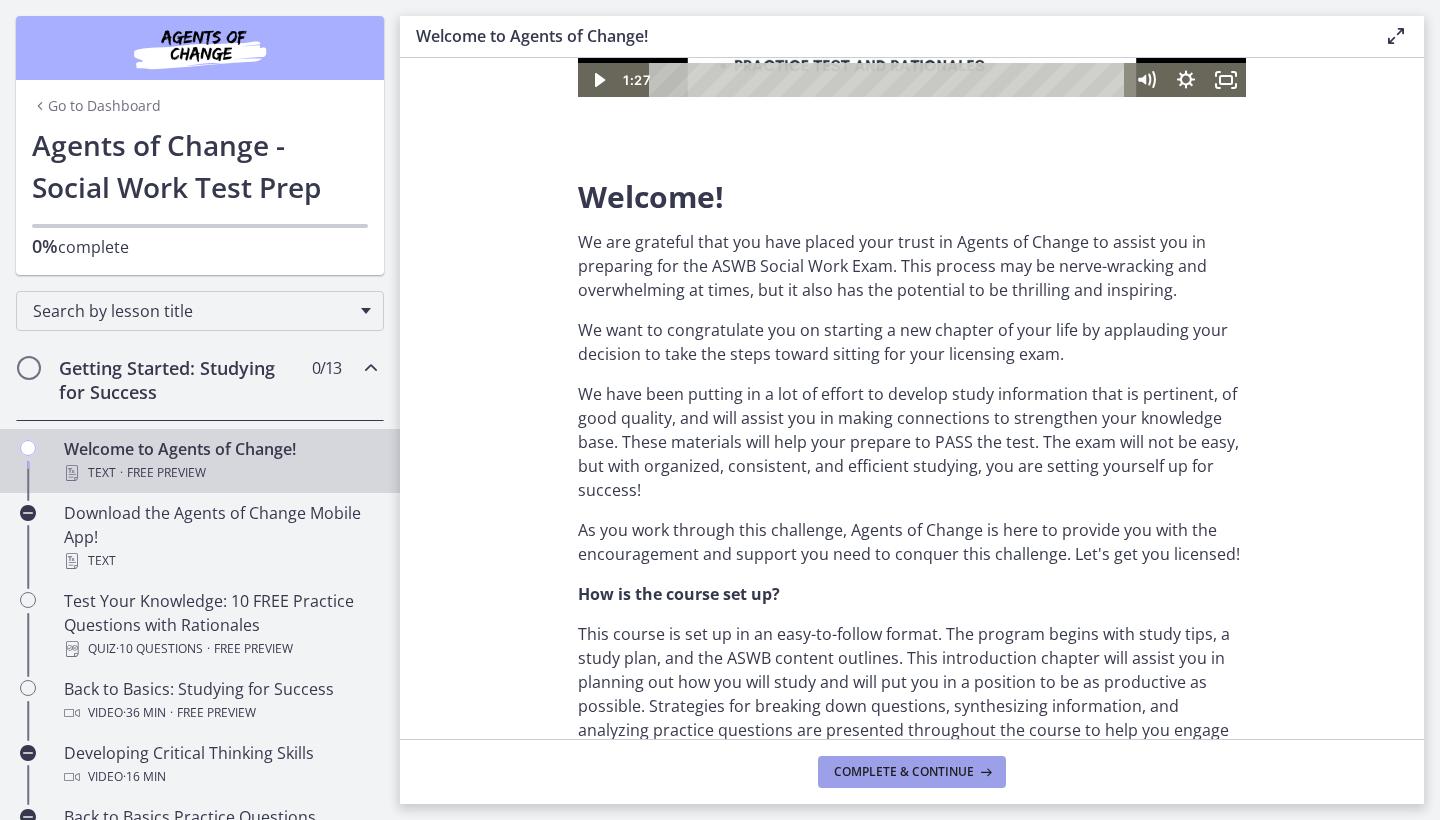 click on "Complete & continue" at bounding box center (904, 772) 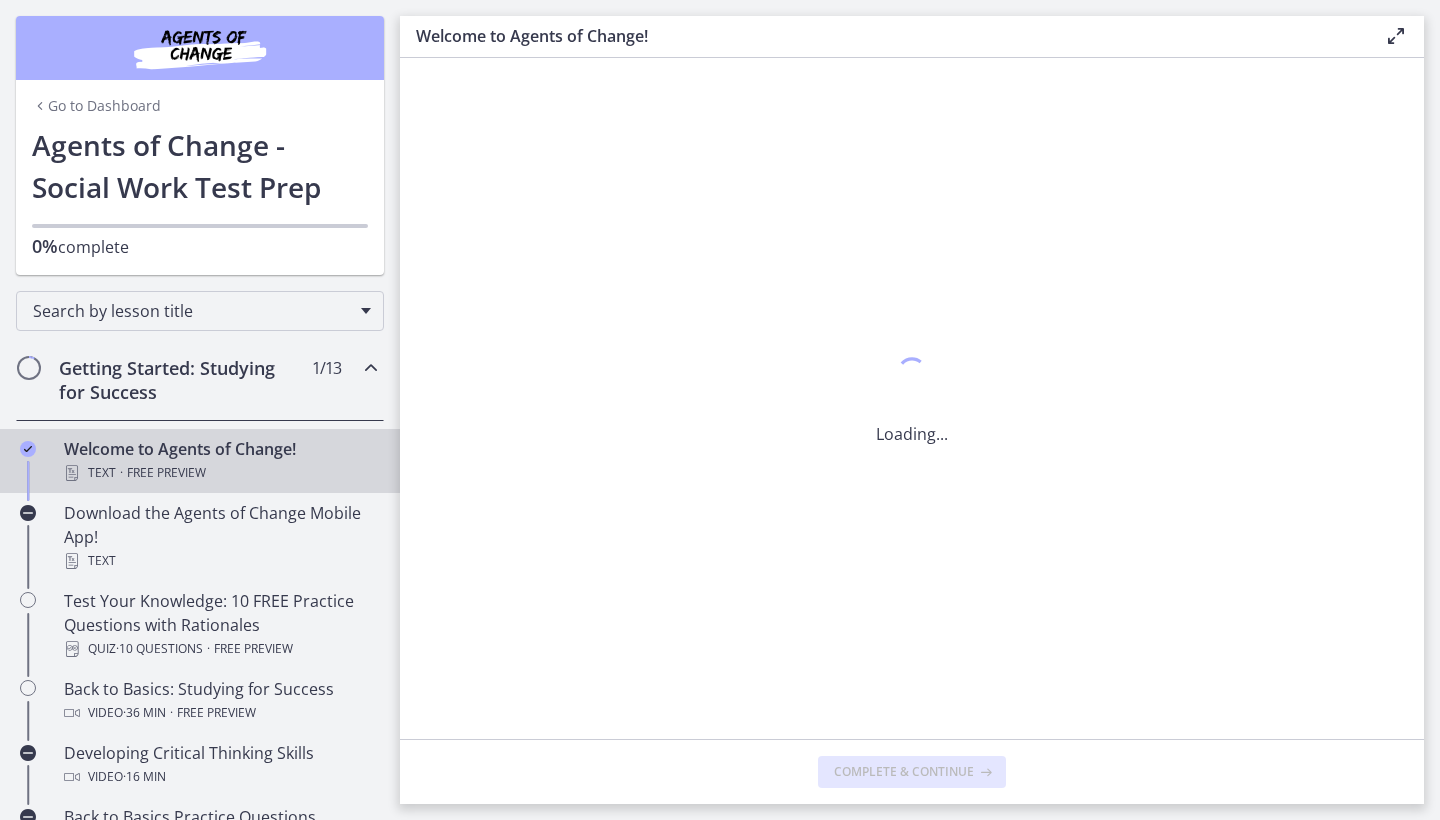 scroll, scrollTop: 0, scrollLeft: 0, axis: both 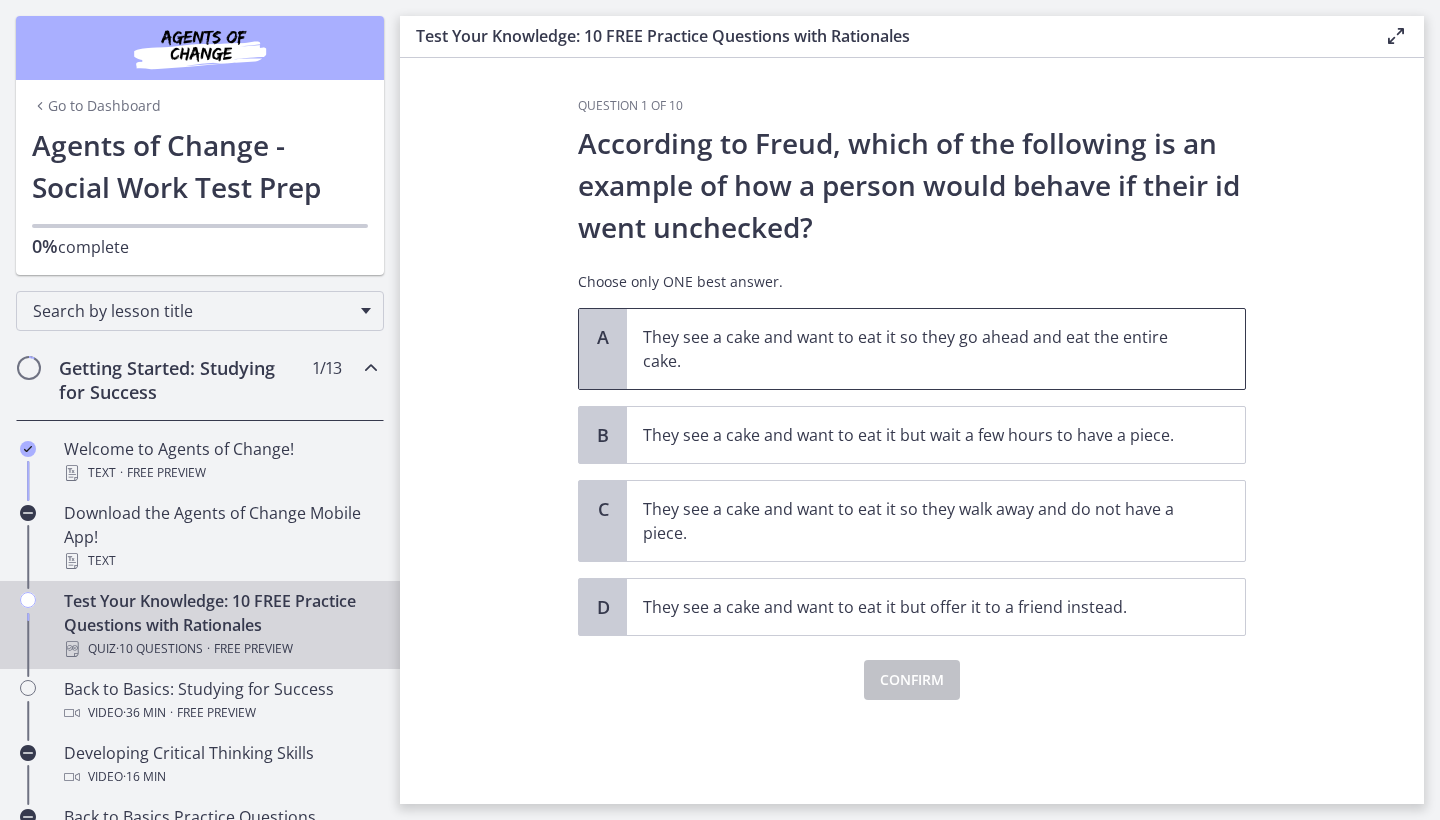 click on "They see a cake and want to eat it so they go ahead and eat the entire cake." at bounding box center (916, 349) 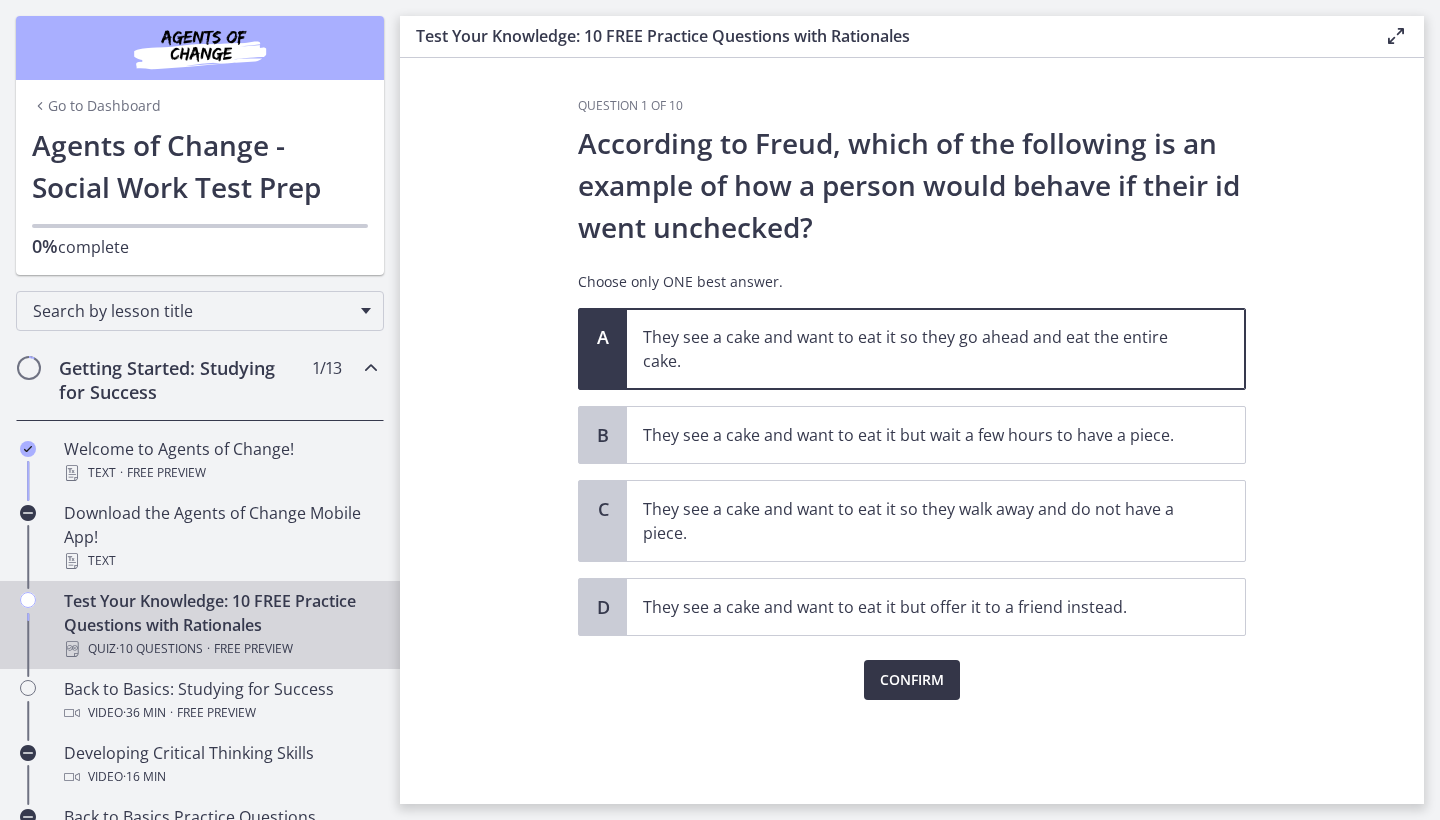 click on "Confirm" at bounding box center (912, 680) 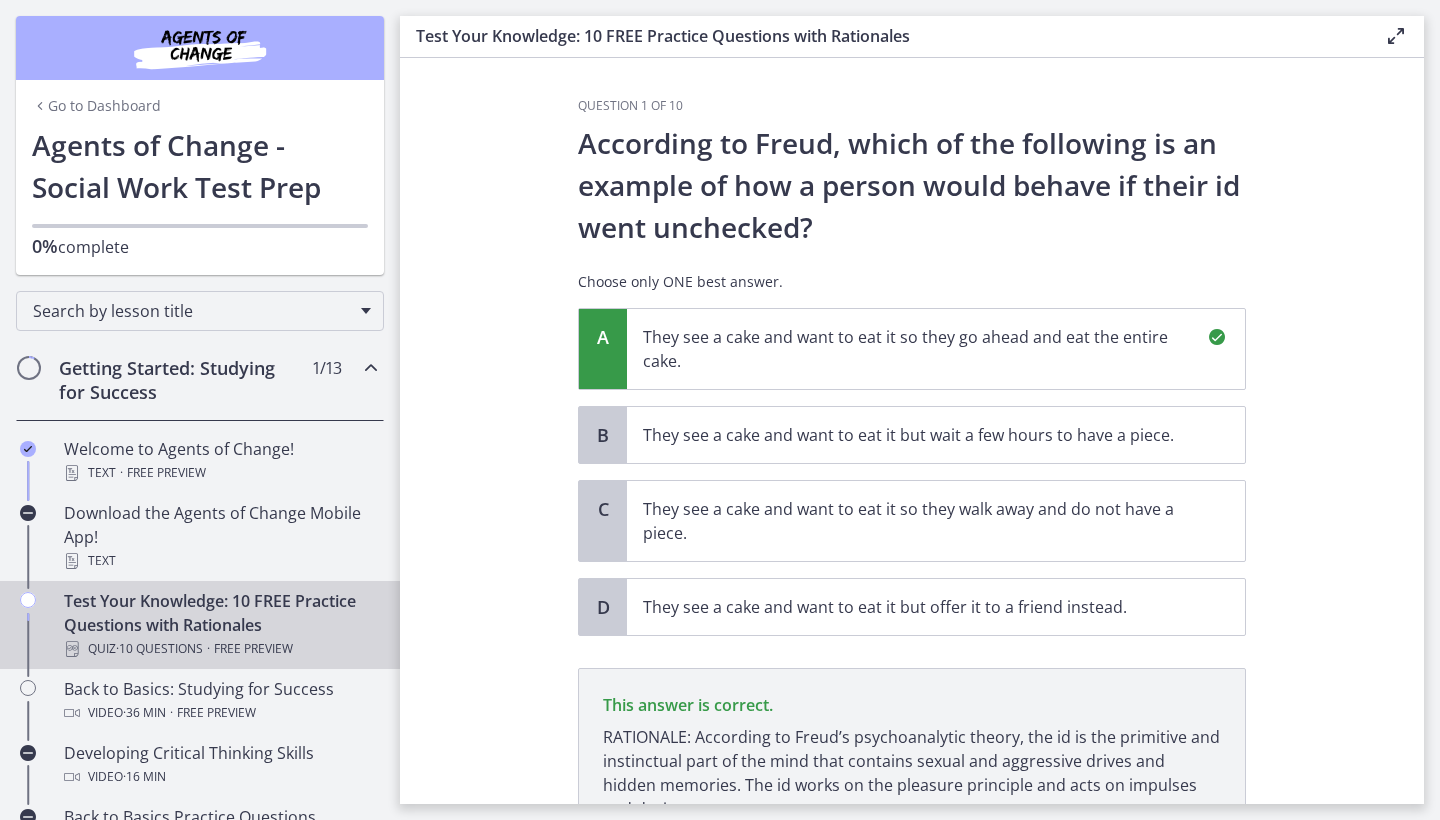 scroll, scrollTop: 186, scrollLeft: 0, axis: vertical 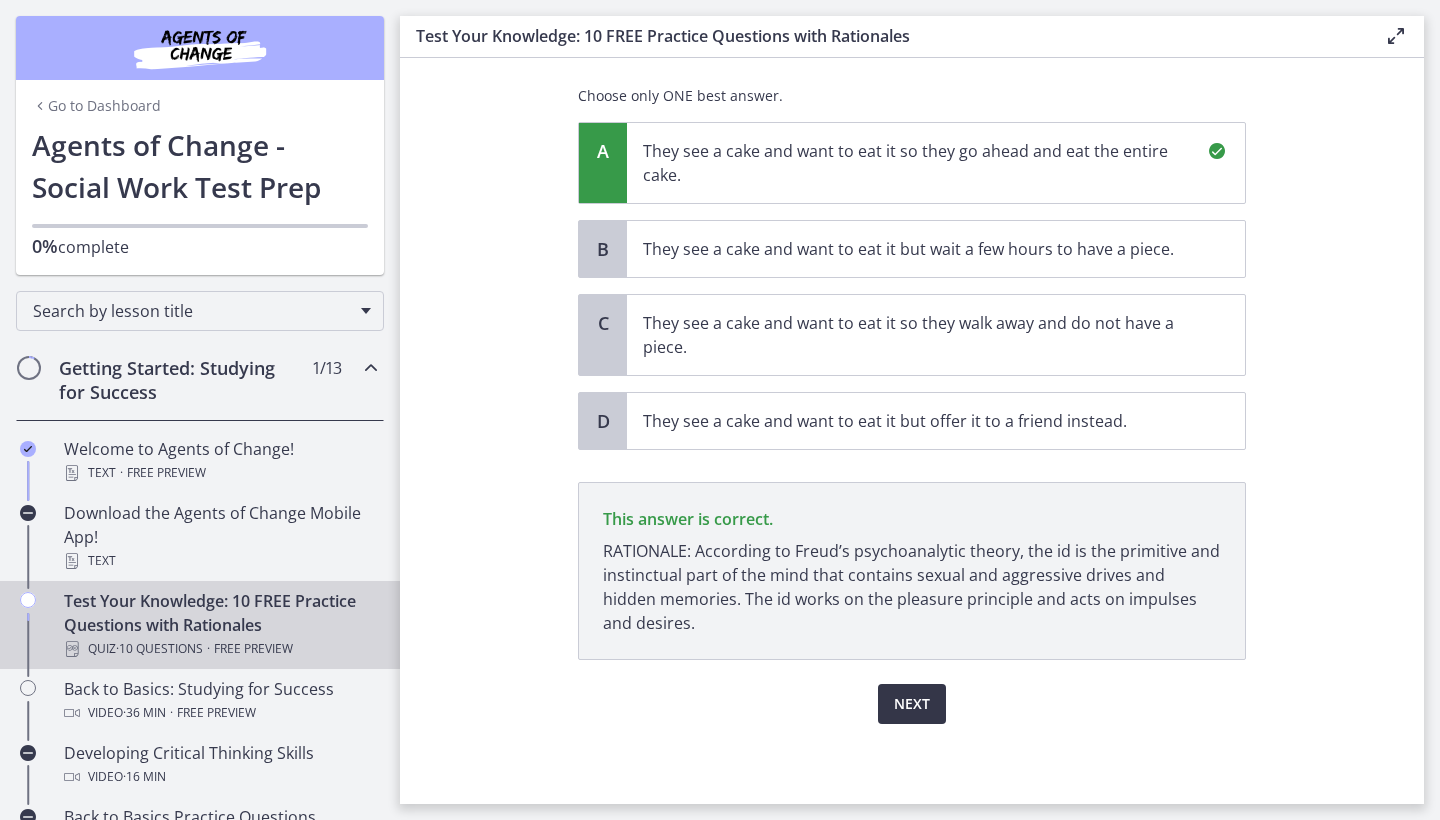 click on "Next" at bounding box center [912, 704] 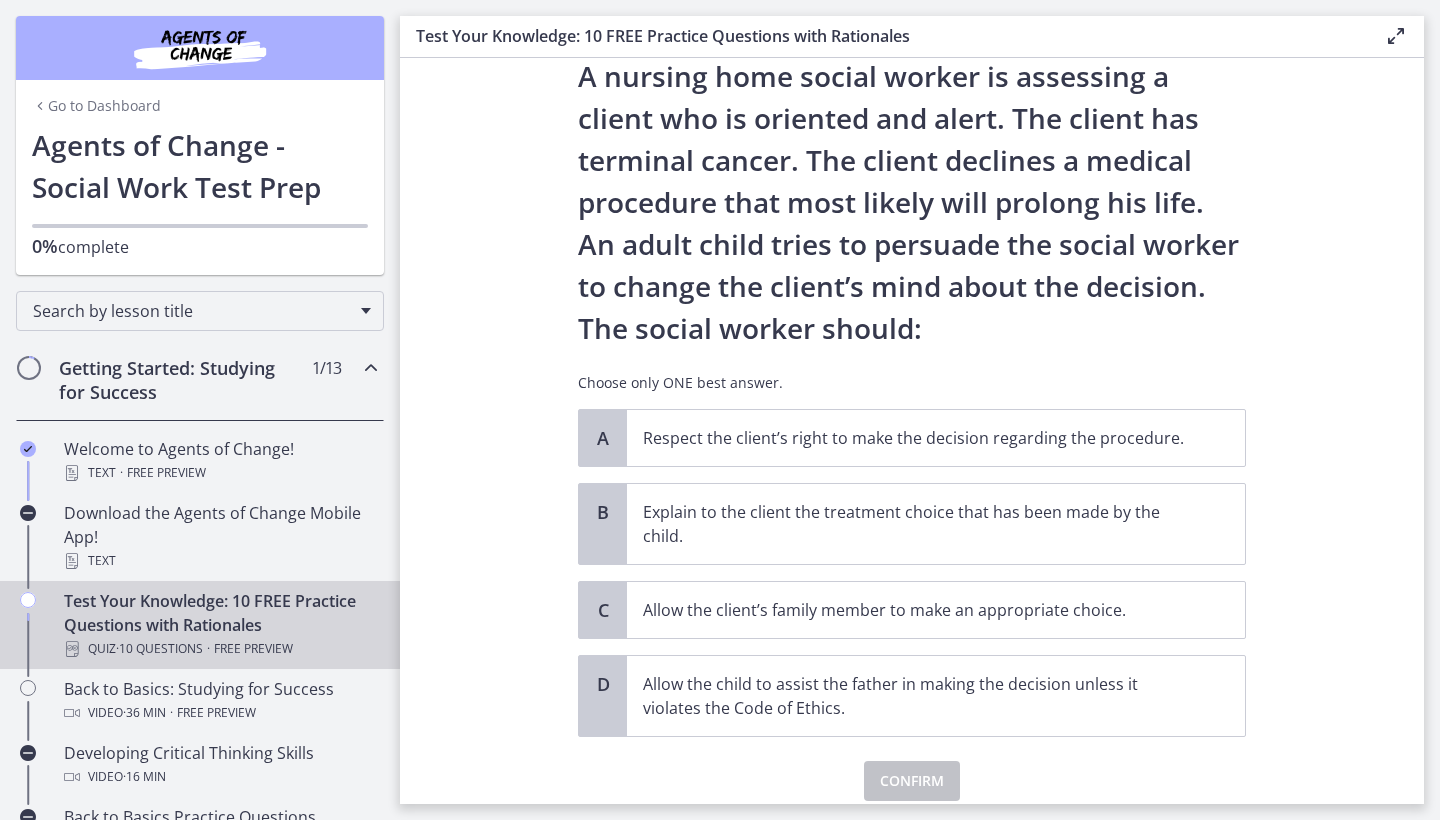 scroll, scrollTop: 42, scrollLeft: 0, axis: vertical 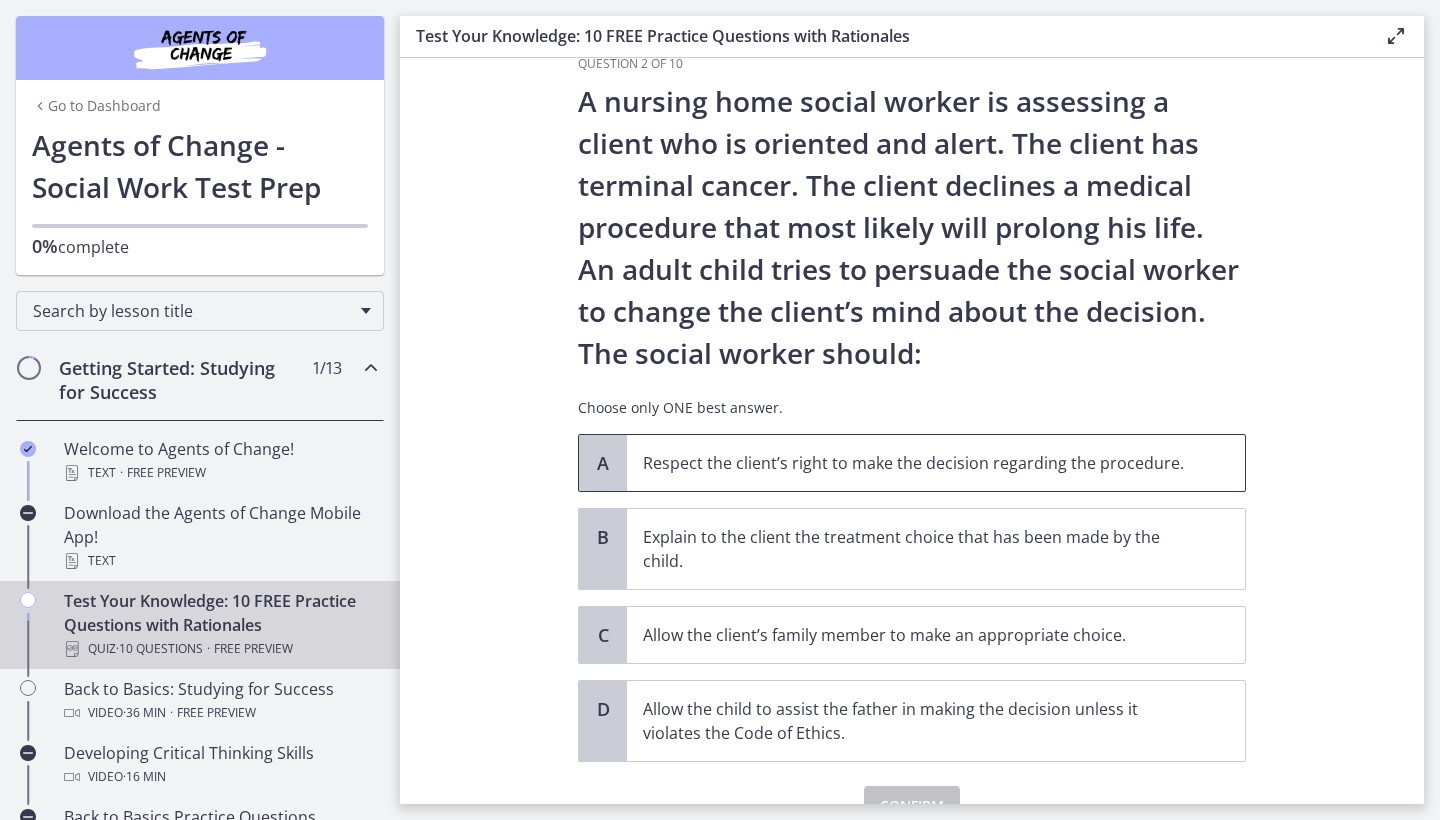 click on "Respect the client’s right to make the decision regarding the procedure." at bounding box center (916, 463) 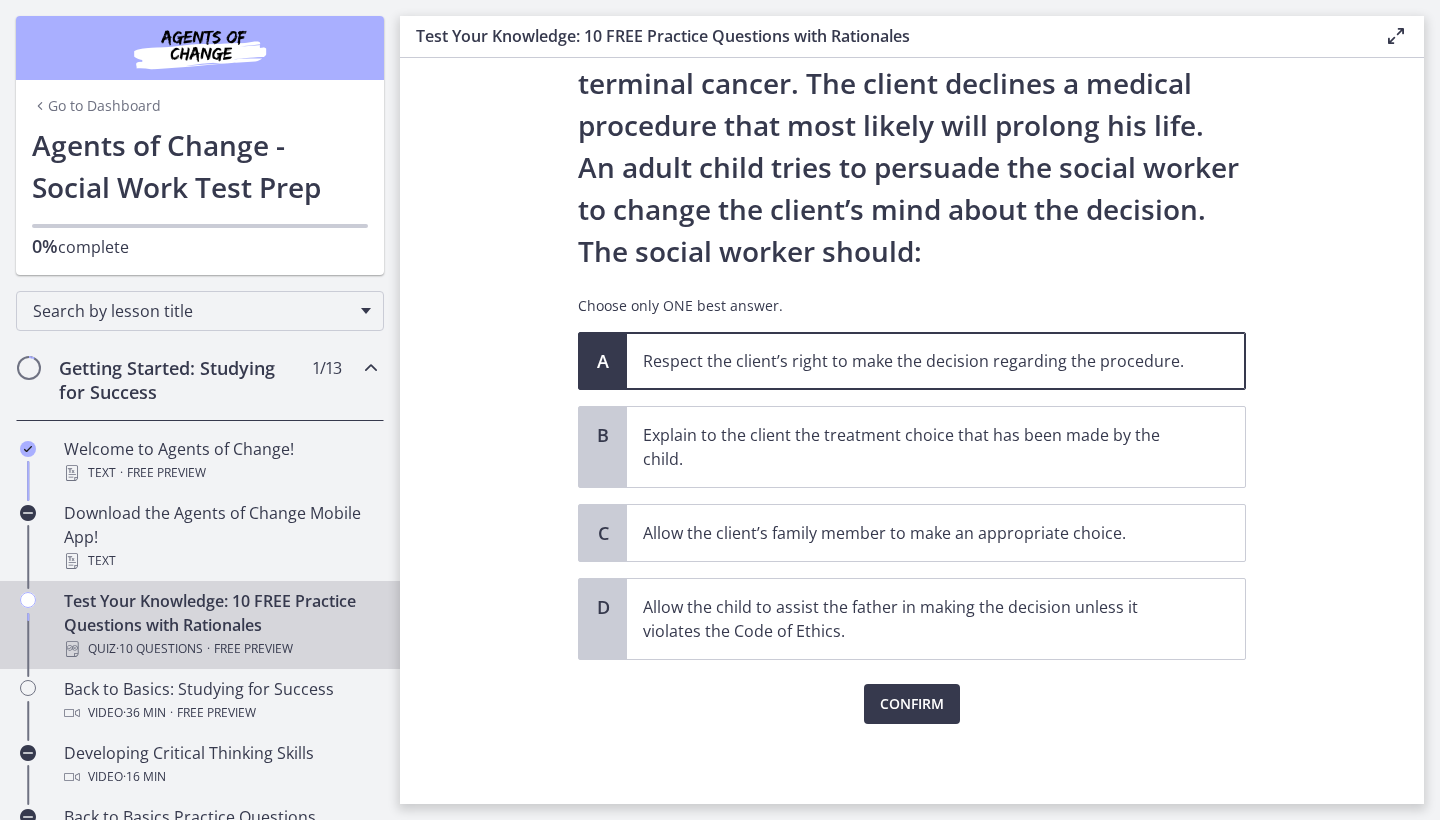 scroll, scrollTop: 144, scrollLeft: 0, axis: vertical 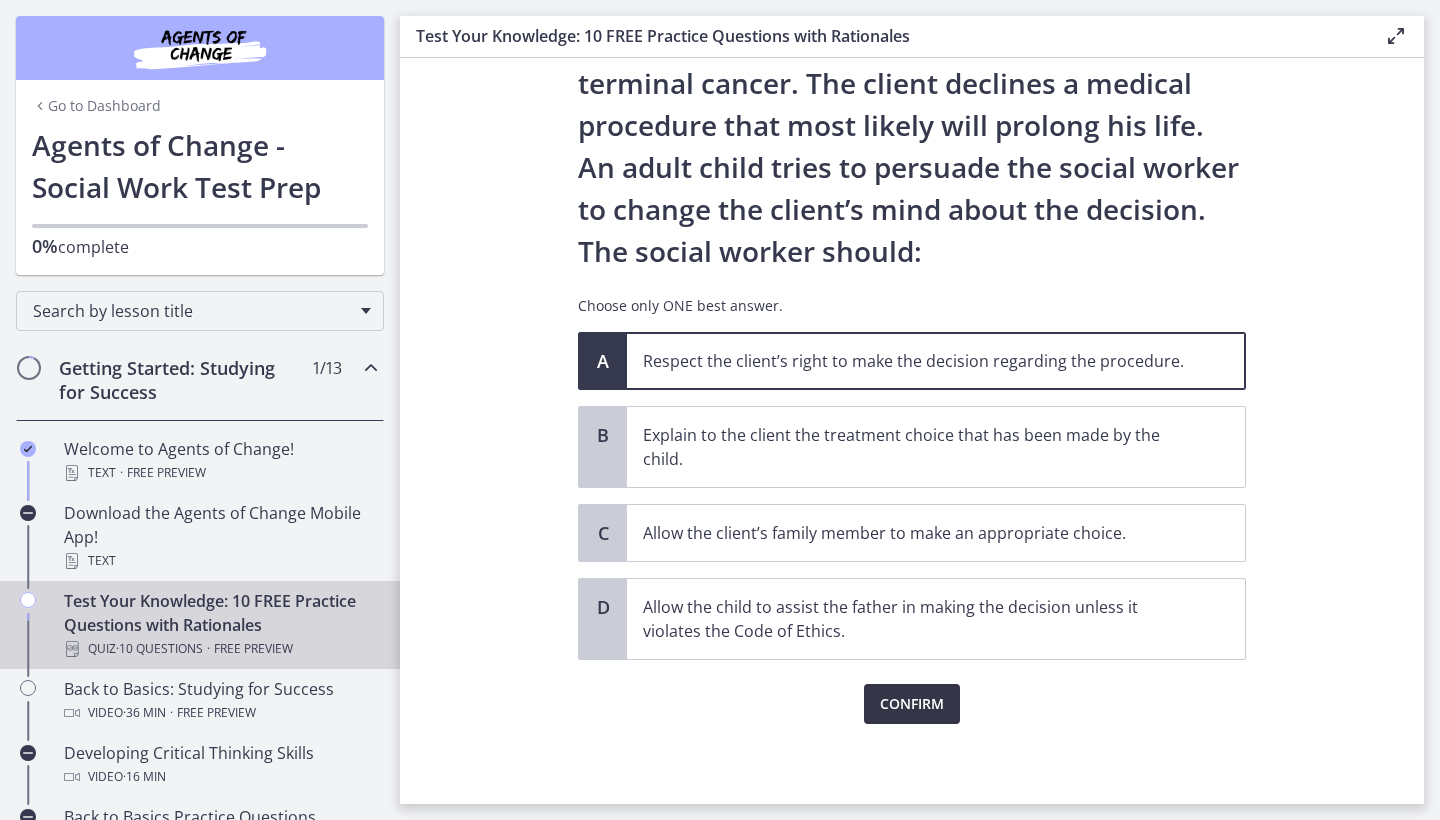 click on "Confirm" at bounding box center (912, 704) 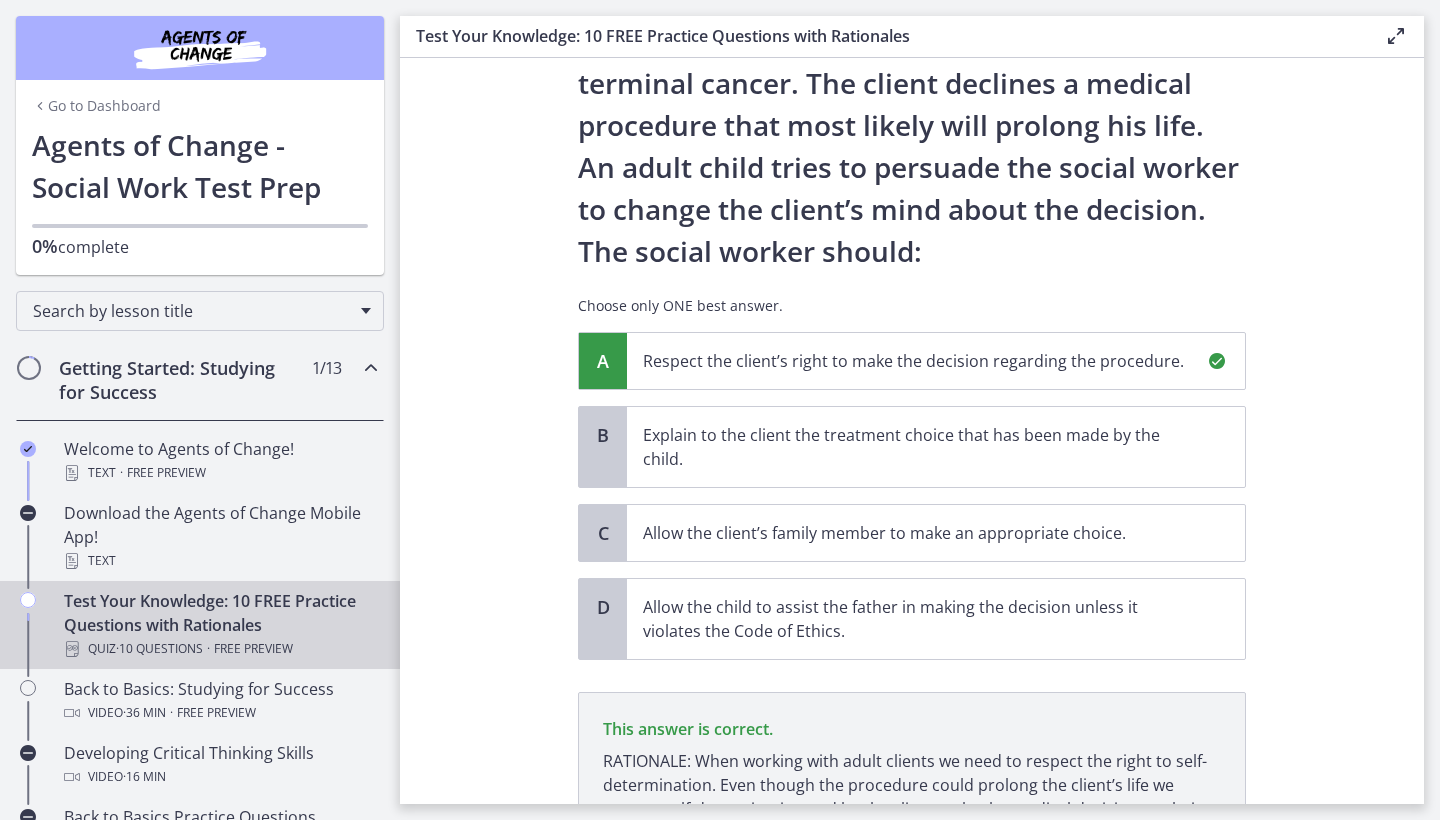 scroll, scrollTop: 354, scrollLeft: 0, axis: vertical 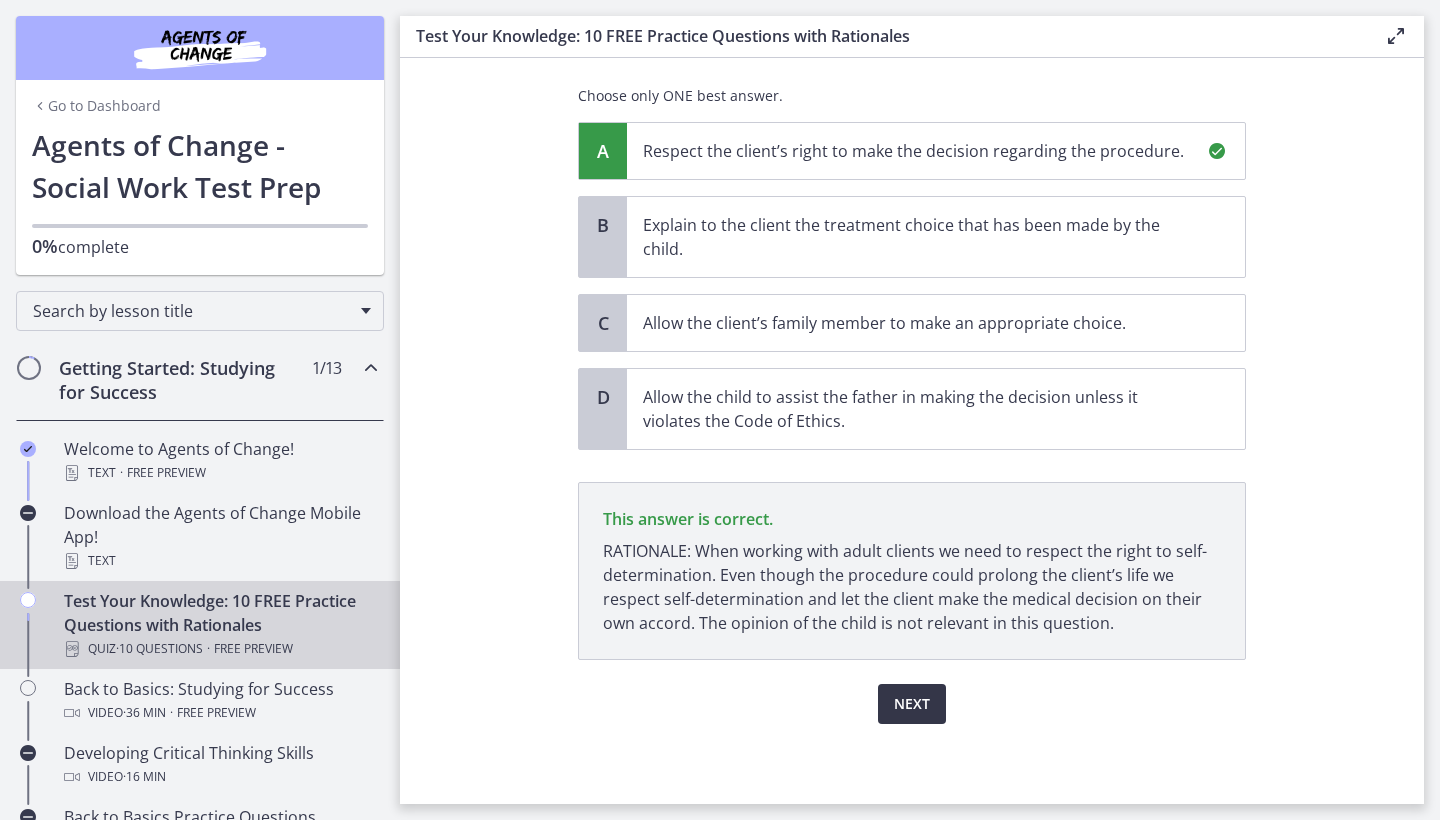 click on "Next" at bounding box center [912, 704] 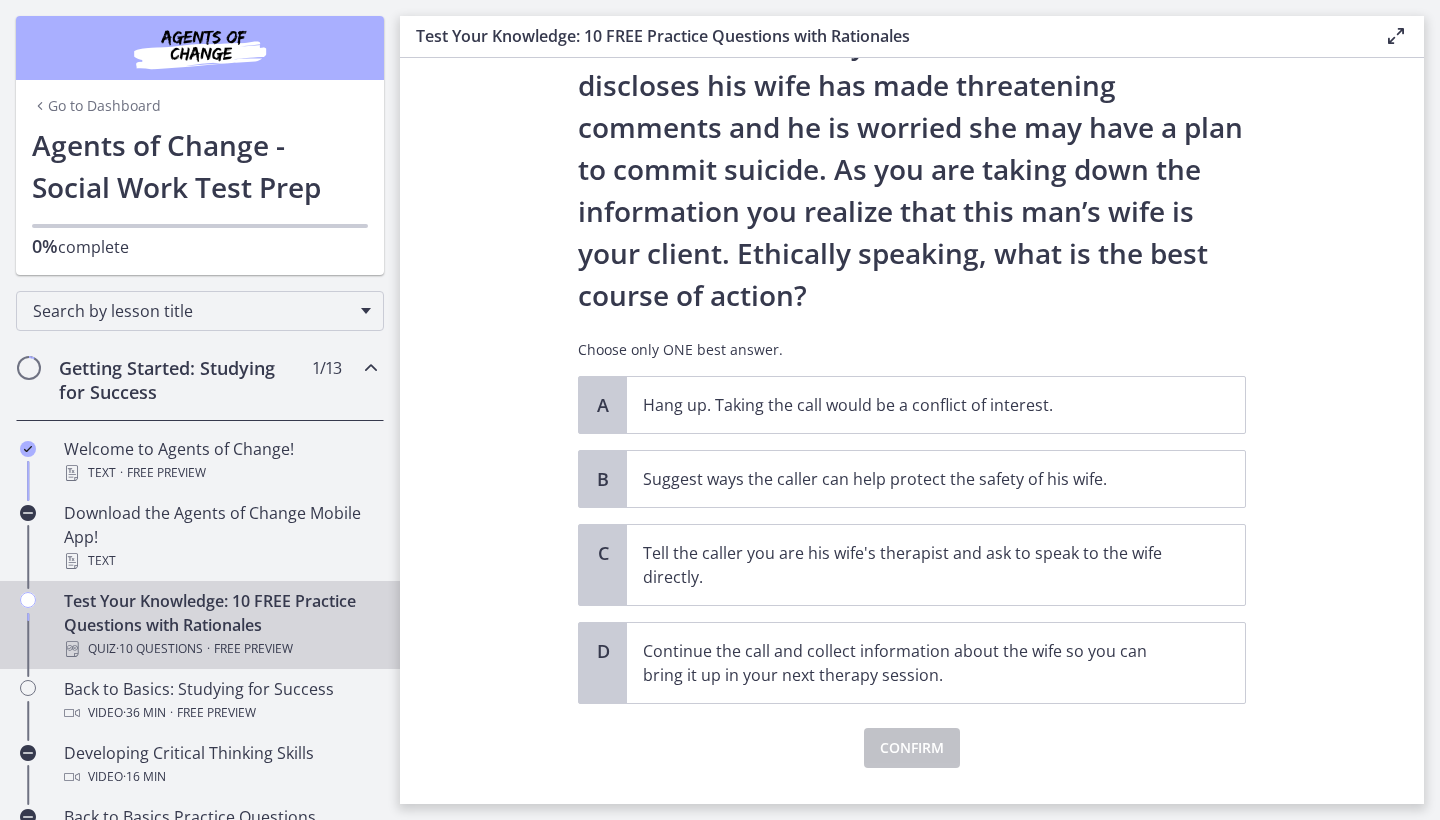 scroll, scrollTop: 153, scrollLeft: 0, axis: vertical 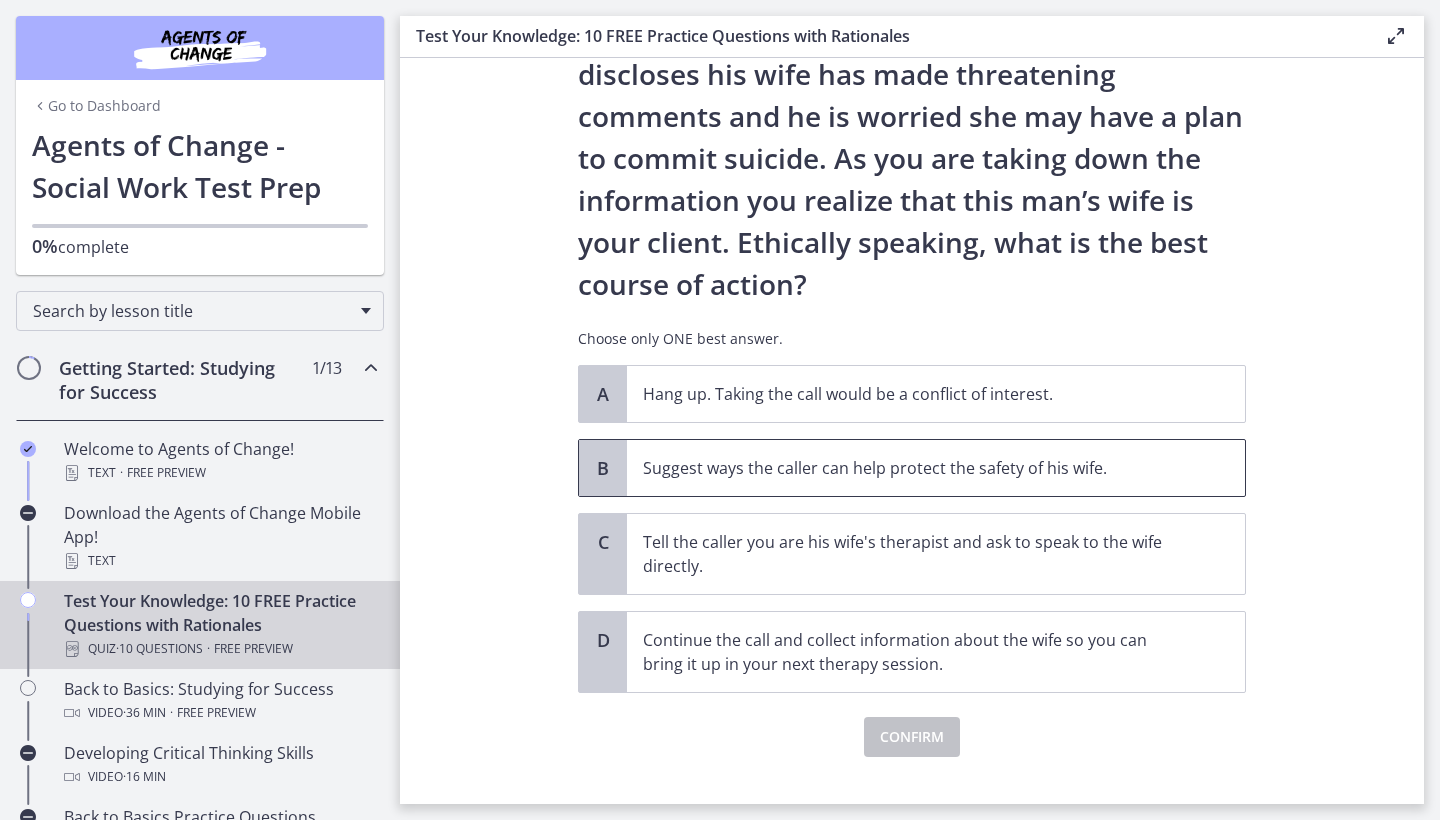 click on "Suggest ways the caller can help protect the safety of his wife." at bounding box center (916, 468) 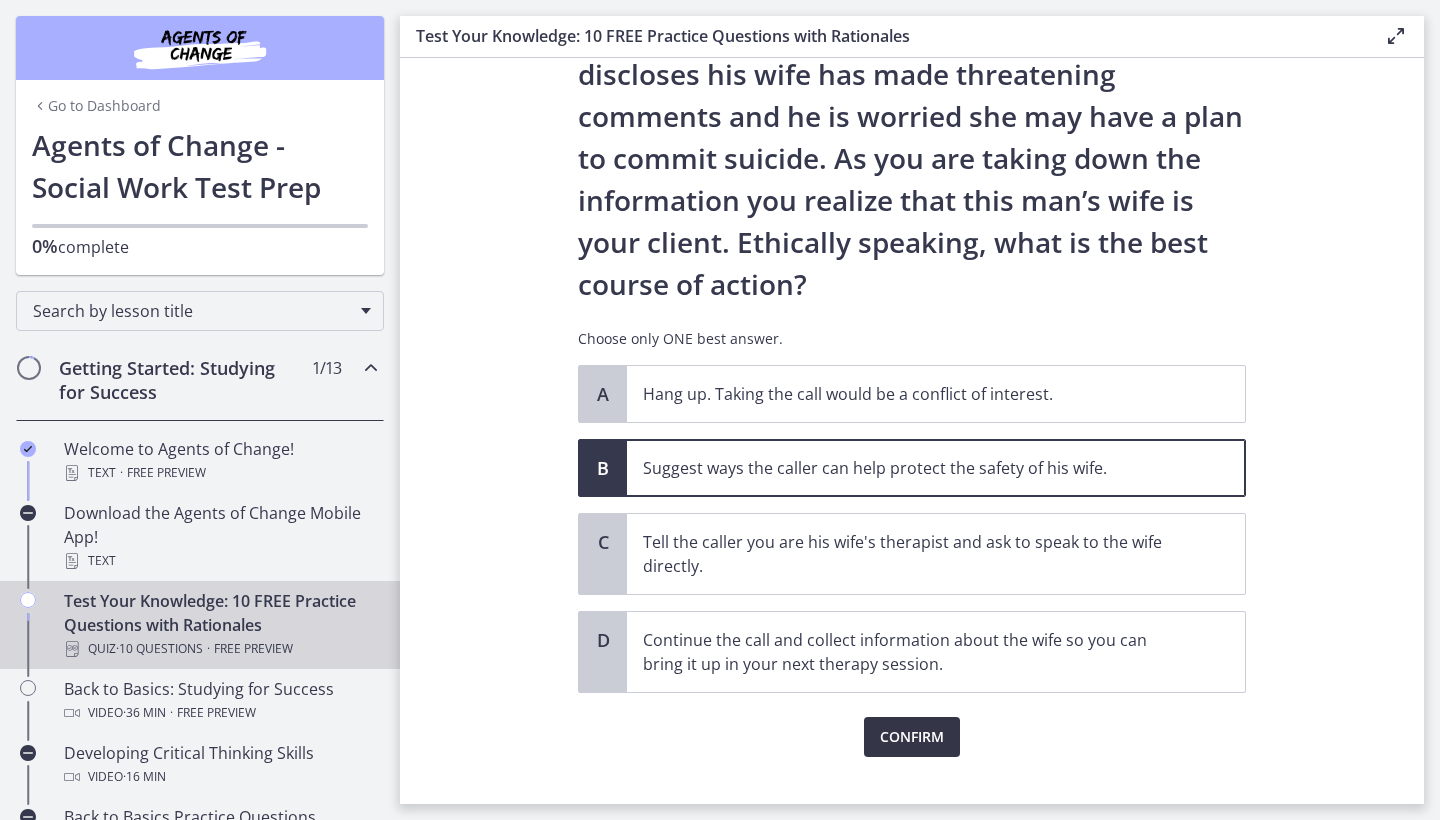 click on "Confirm" at bounding box center (912, 737) 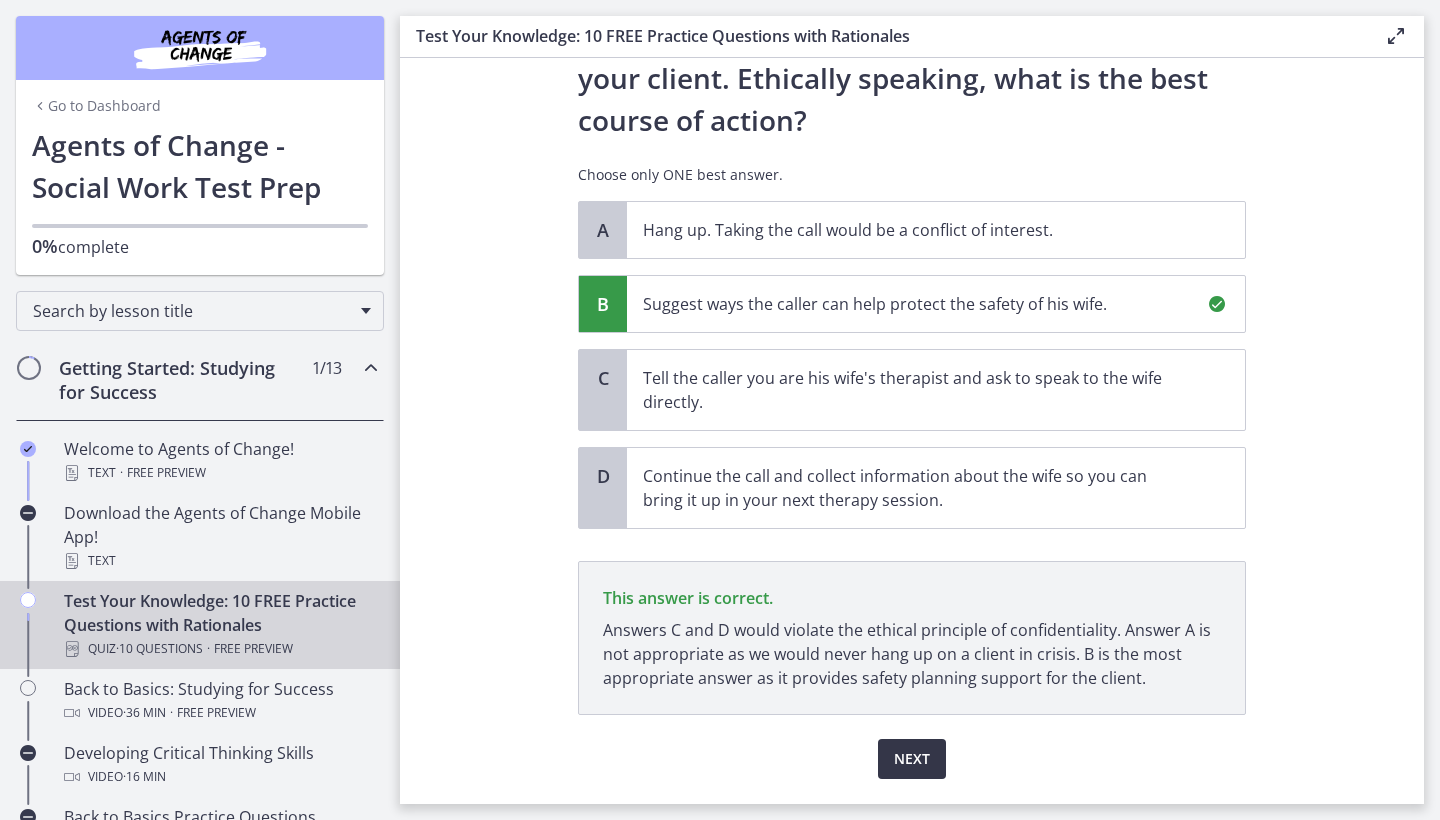 scroll, scrollTop: 372, scrollLeft: 0, axis: vertical 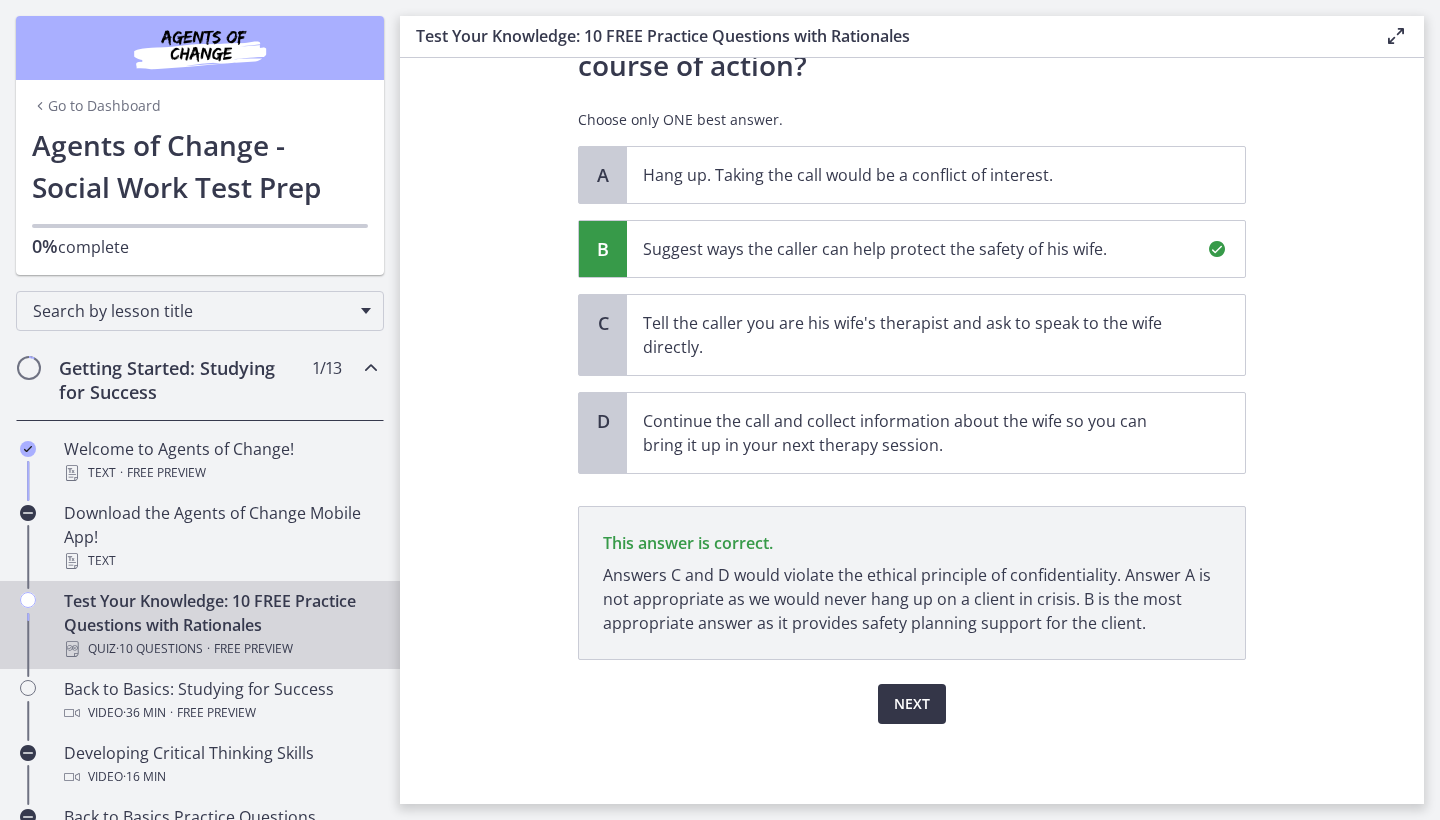 click on "Next" at bounding box center (912, 704) 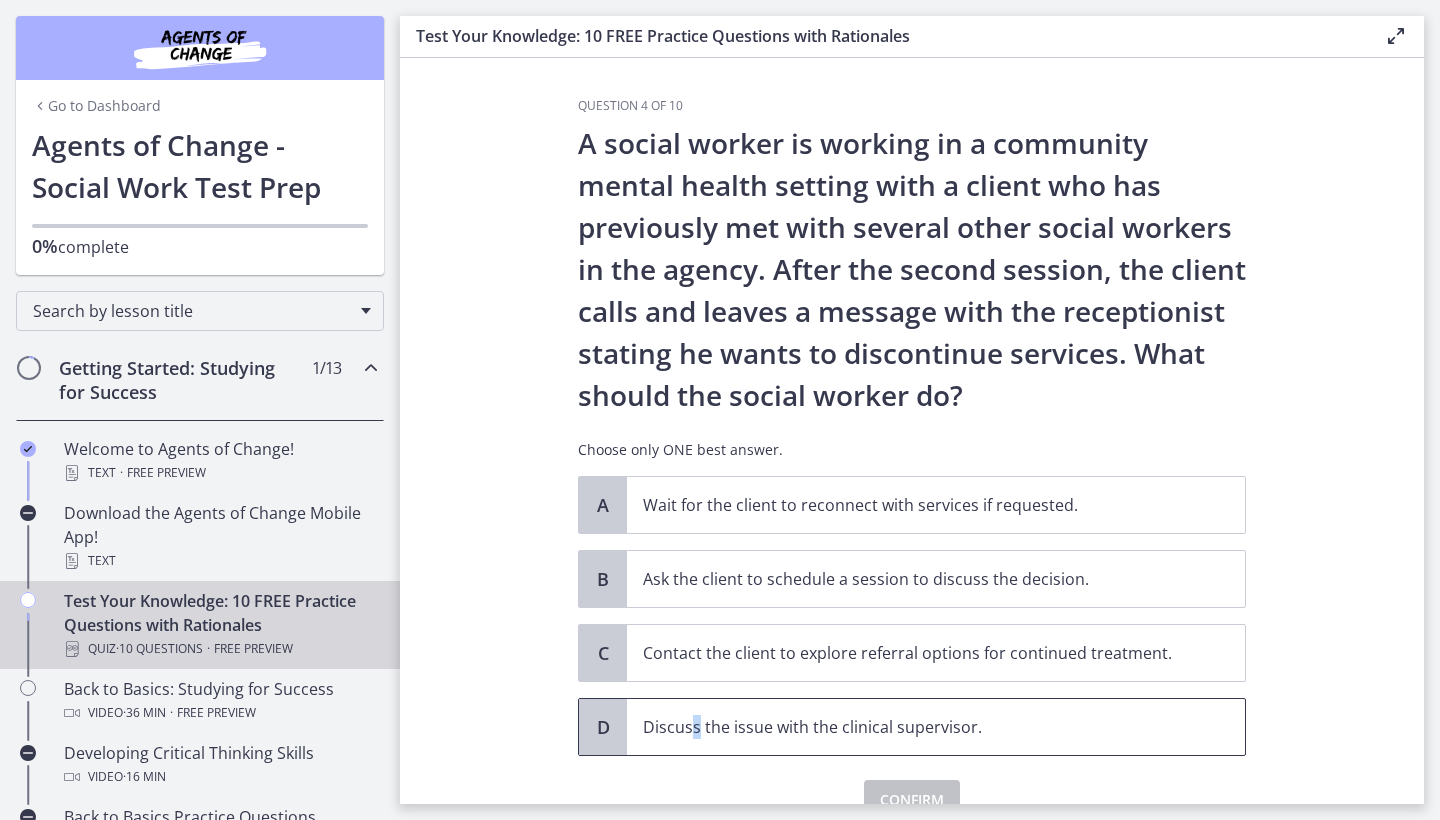 click on "Discuss the issue with the clinical supervisor." at bounding box center [916, 727] 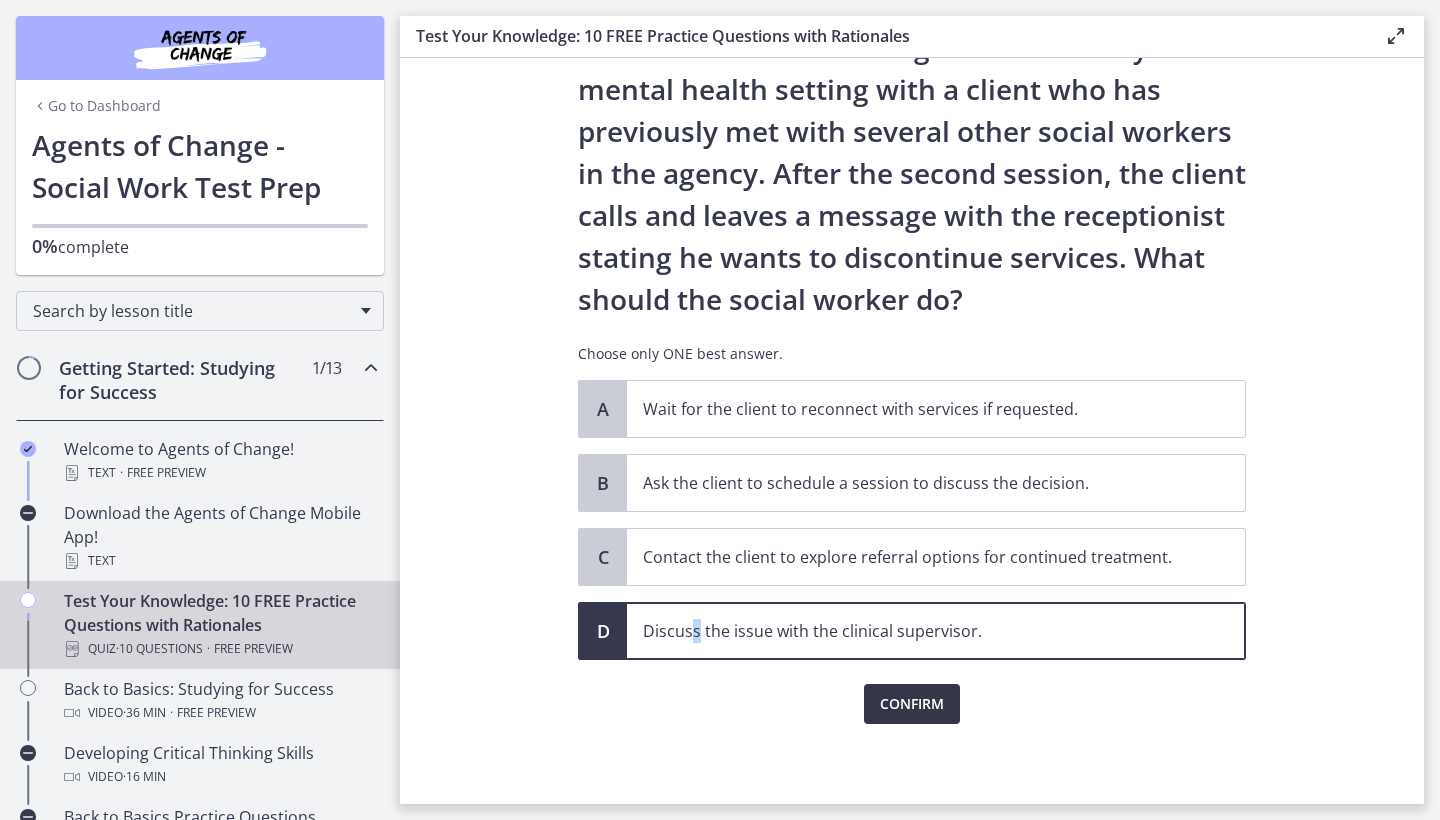 scroll, scrollTop: 96, scrollLeft: 0, axis: vertical 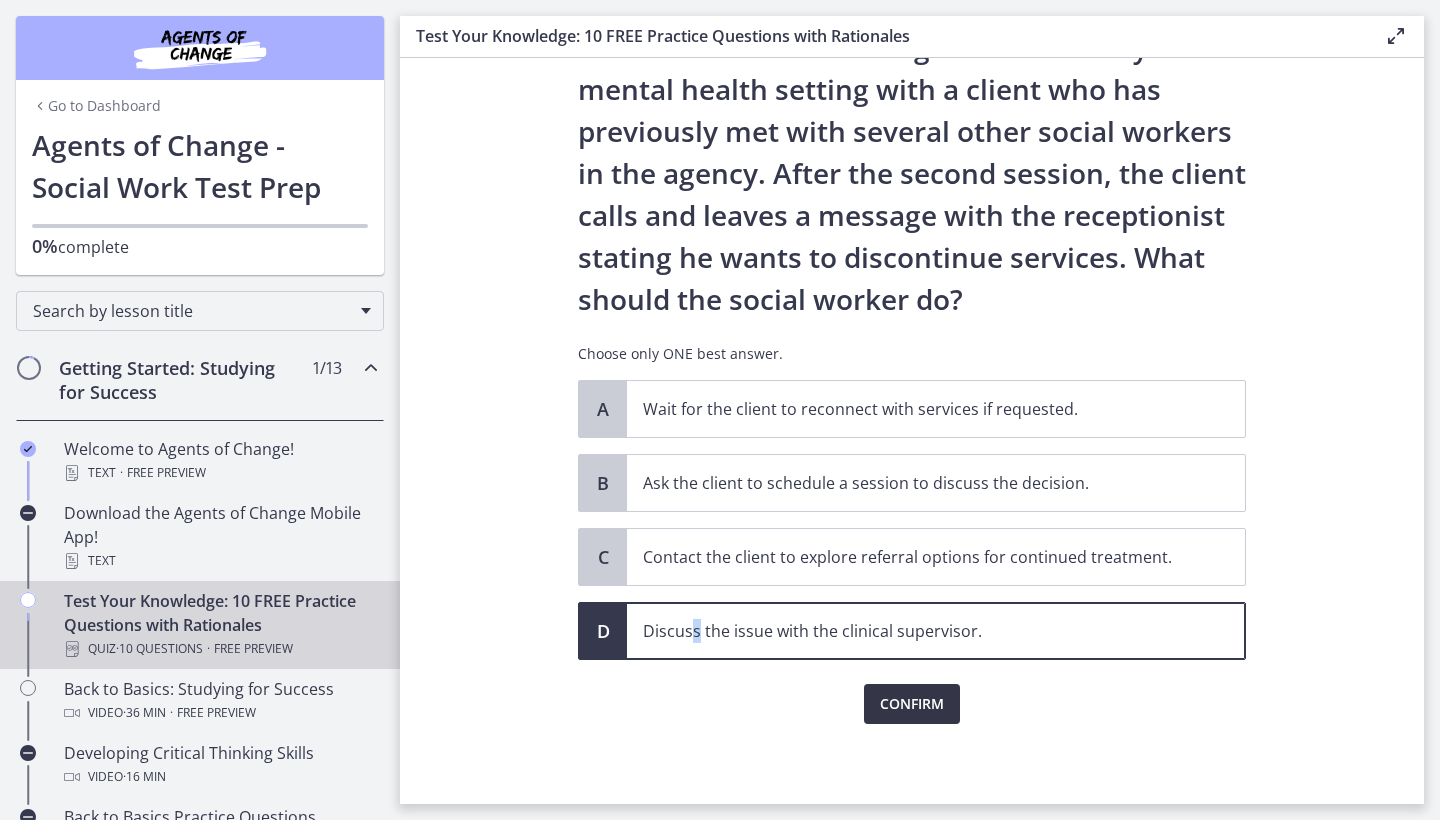 click on "Confirm" at bounding box center [912, 704] 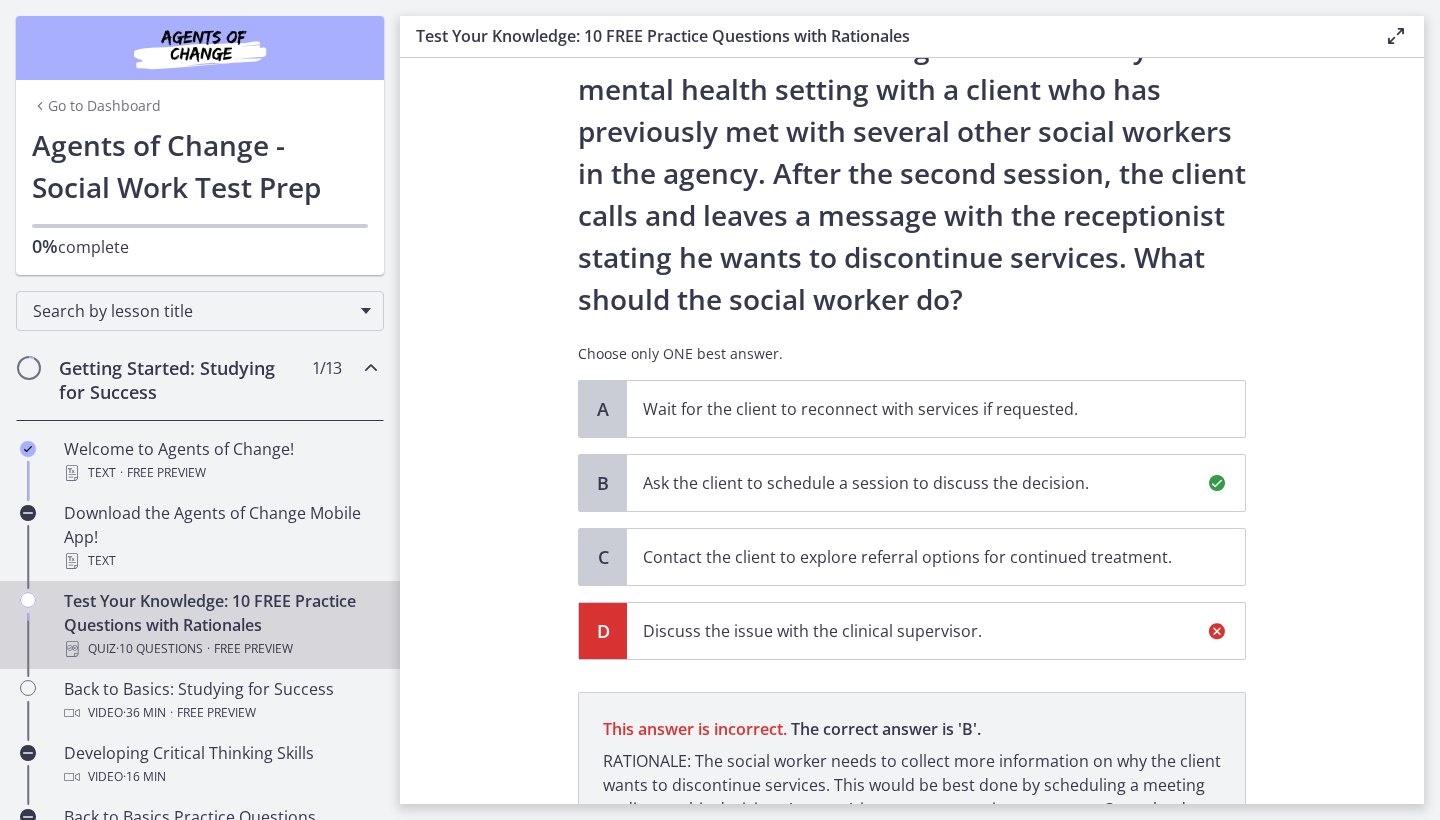 scroll, scrollTop: 330, scrollLeft: 0, axis: vertical 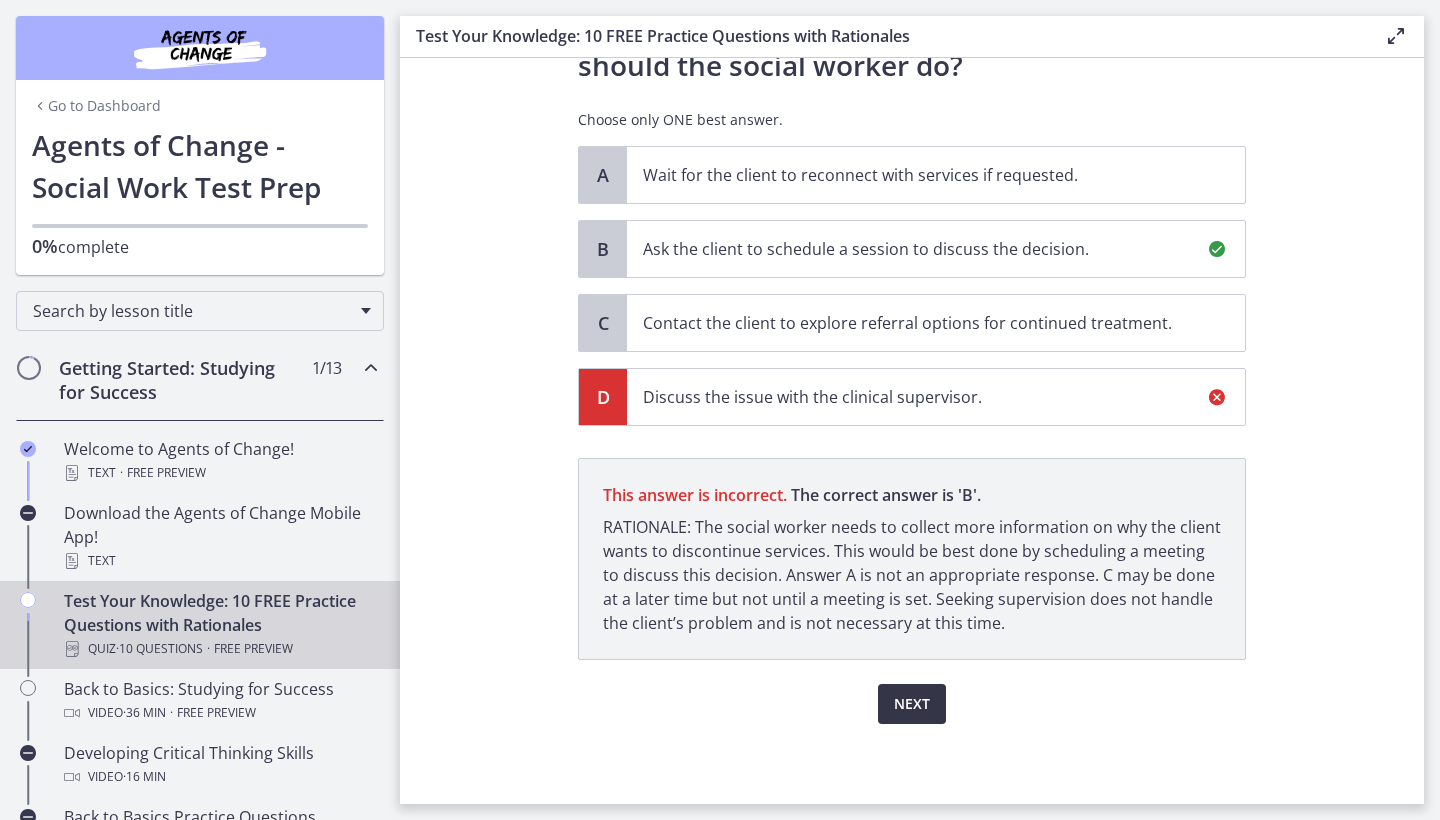 click on "Next" at bounding box center (912, 704) 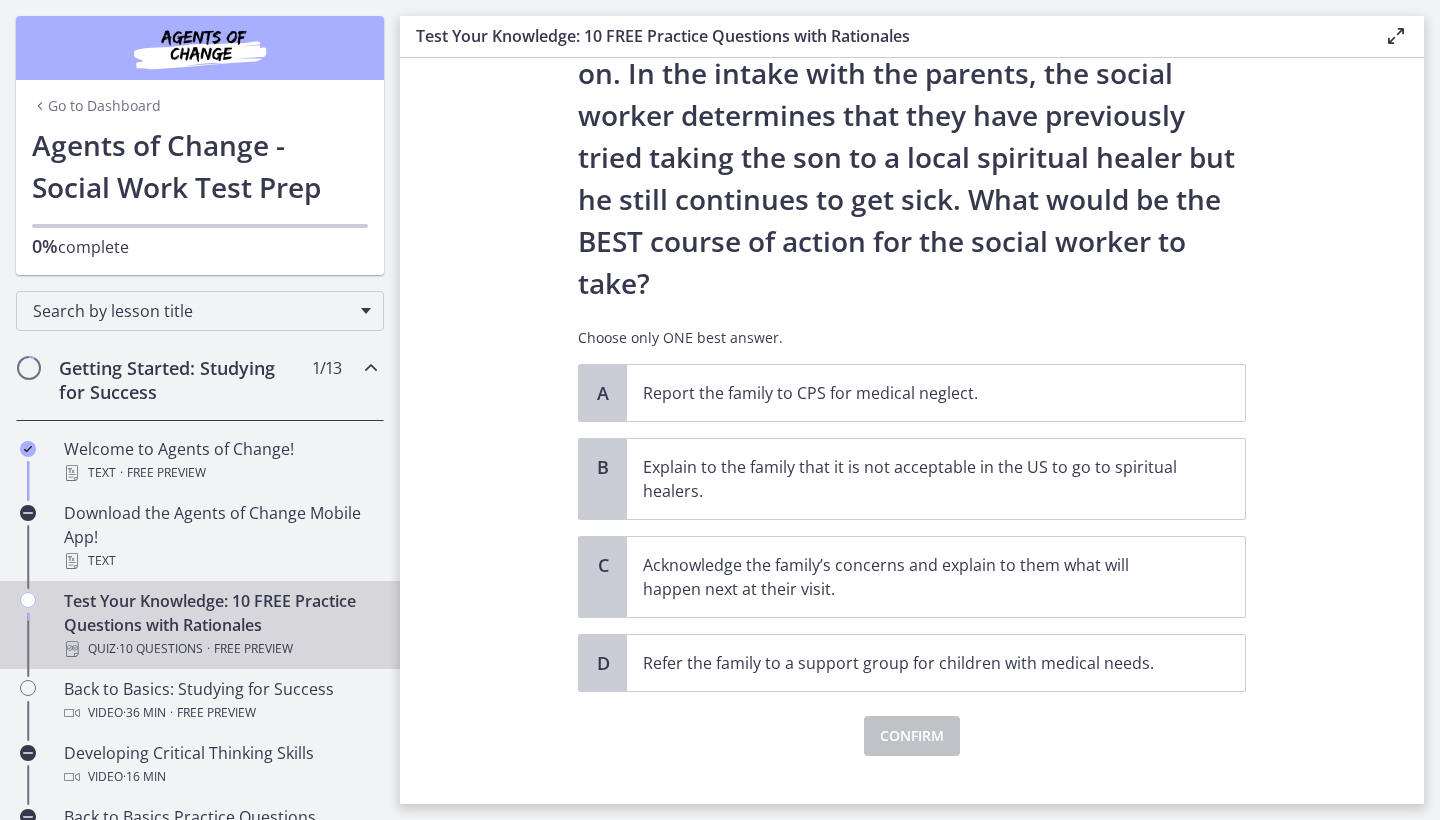 scroll, scrollTop: 308, scrollLeft: 0, axis: vertical 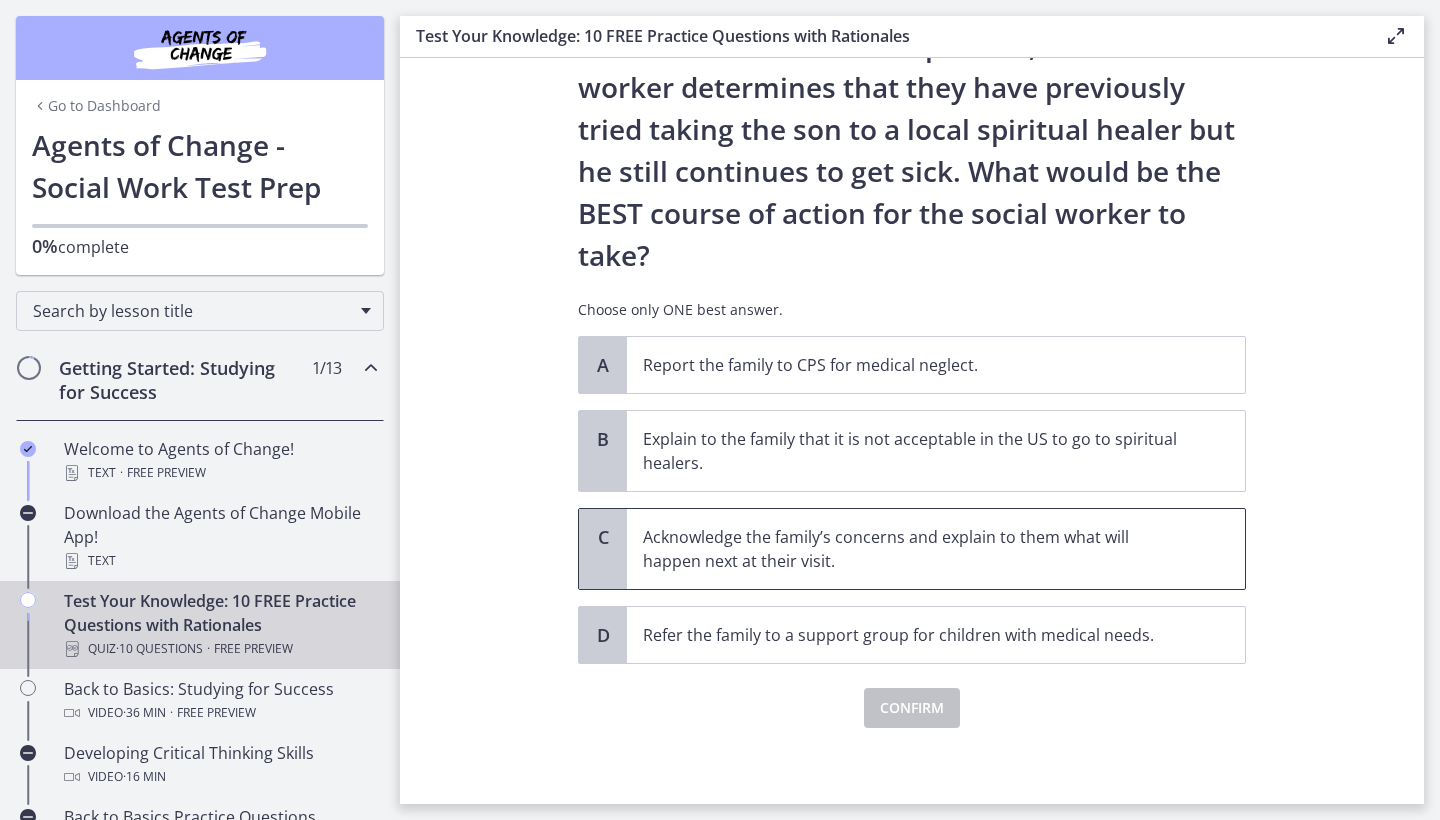 click on "Acknowledge the family’s concerns and explain to them what will happen next at their visit." at bounding box center (916, 549) 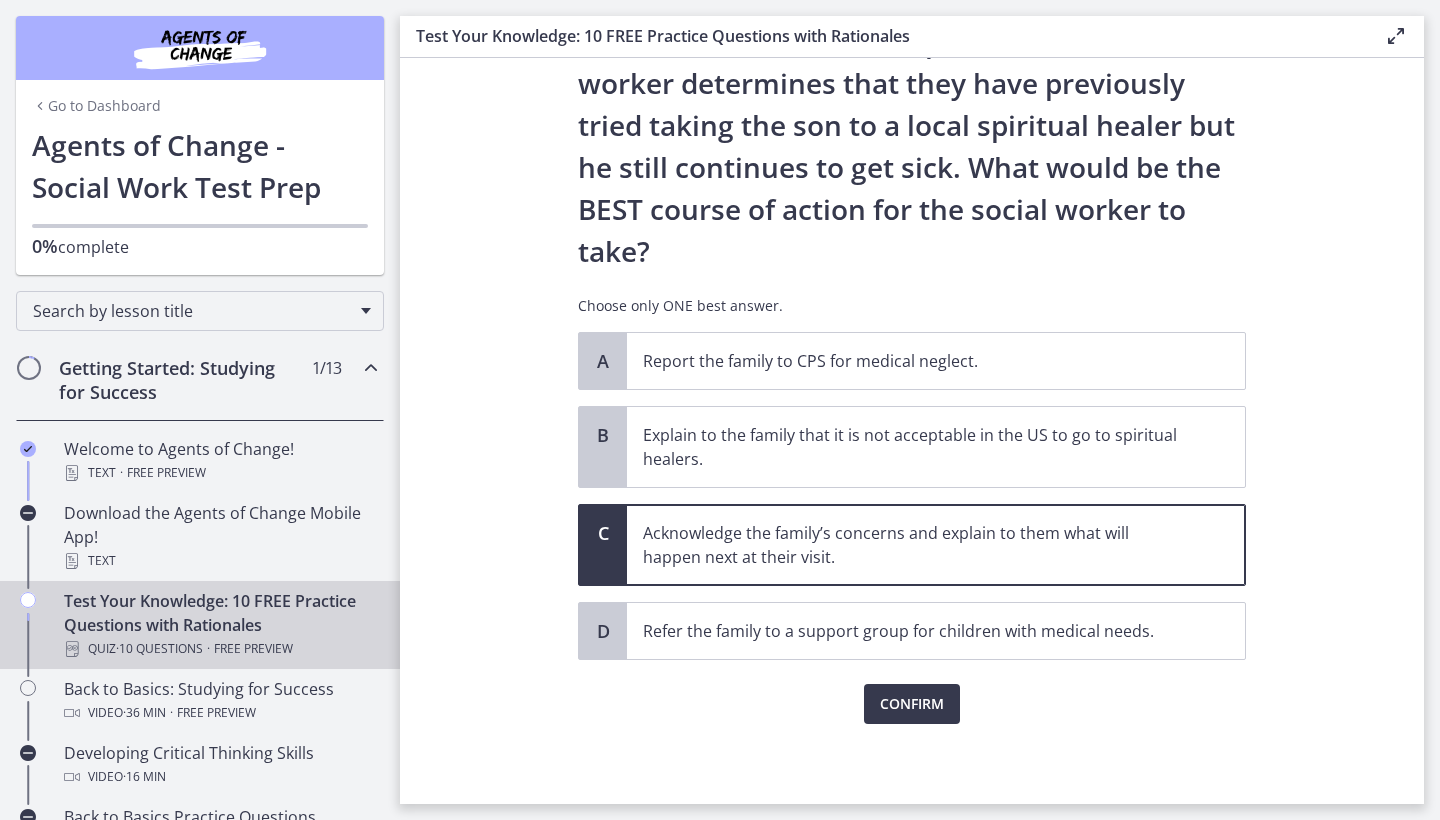scroll, scrollTop: 312, scrollLeft: 0, axis: vertical 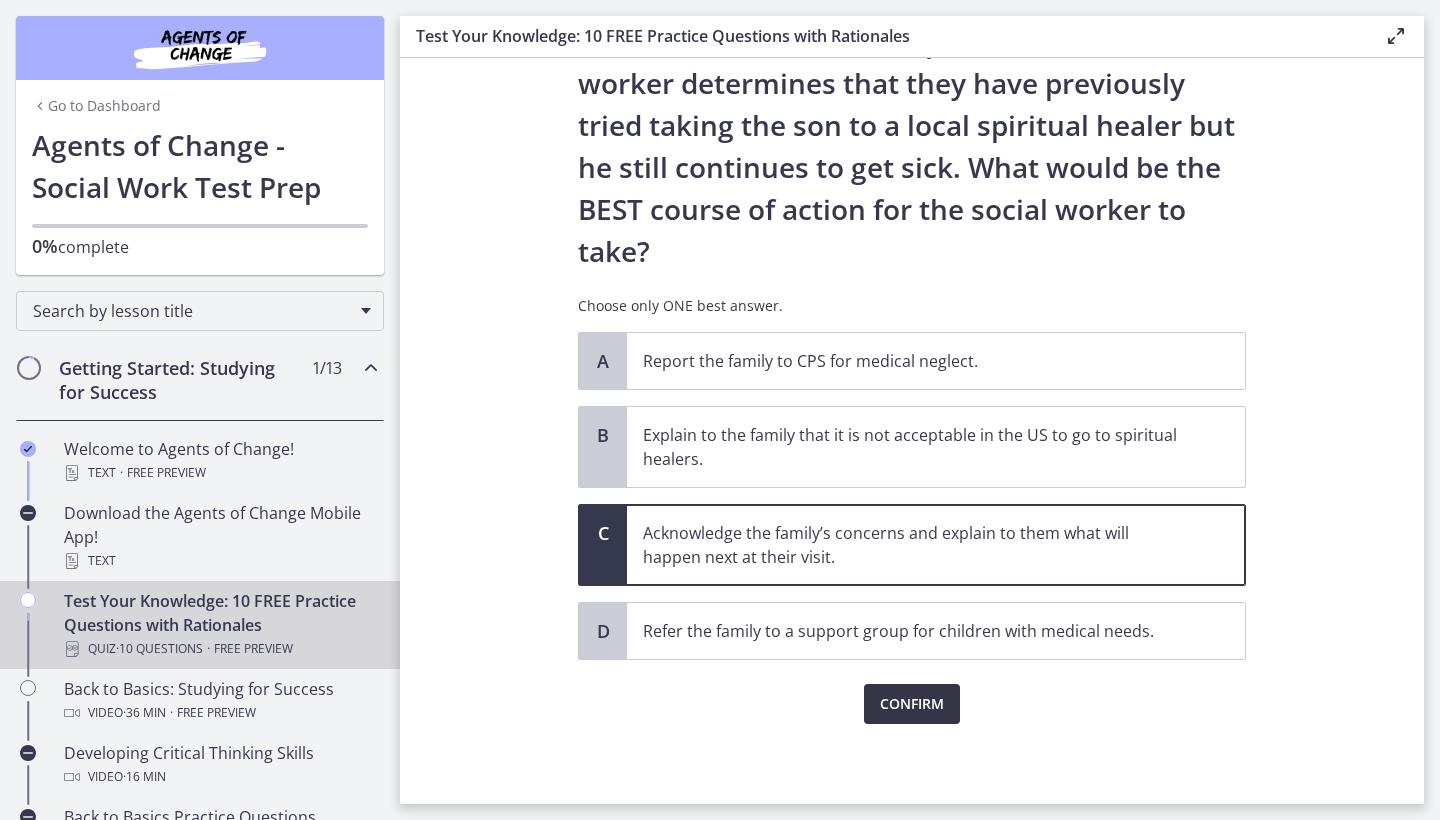 click on "Confirm" at bounding box center (912, 704) 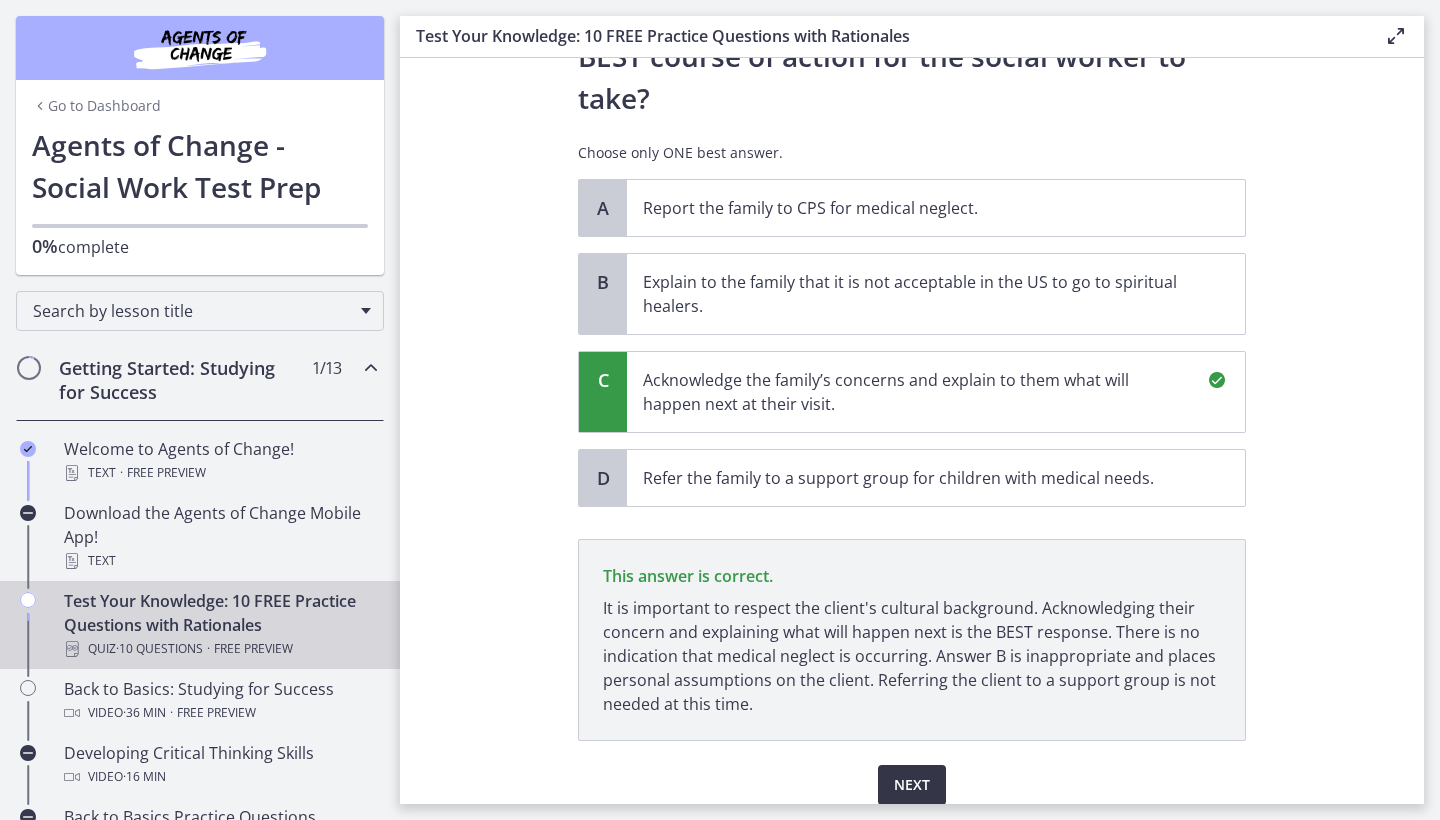 scroll, scrollTop: 546, scrollLeft: 0, axis: vertical 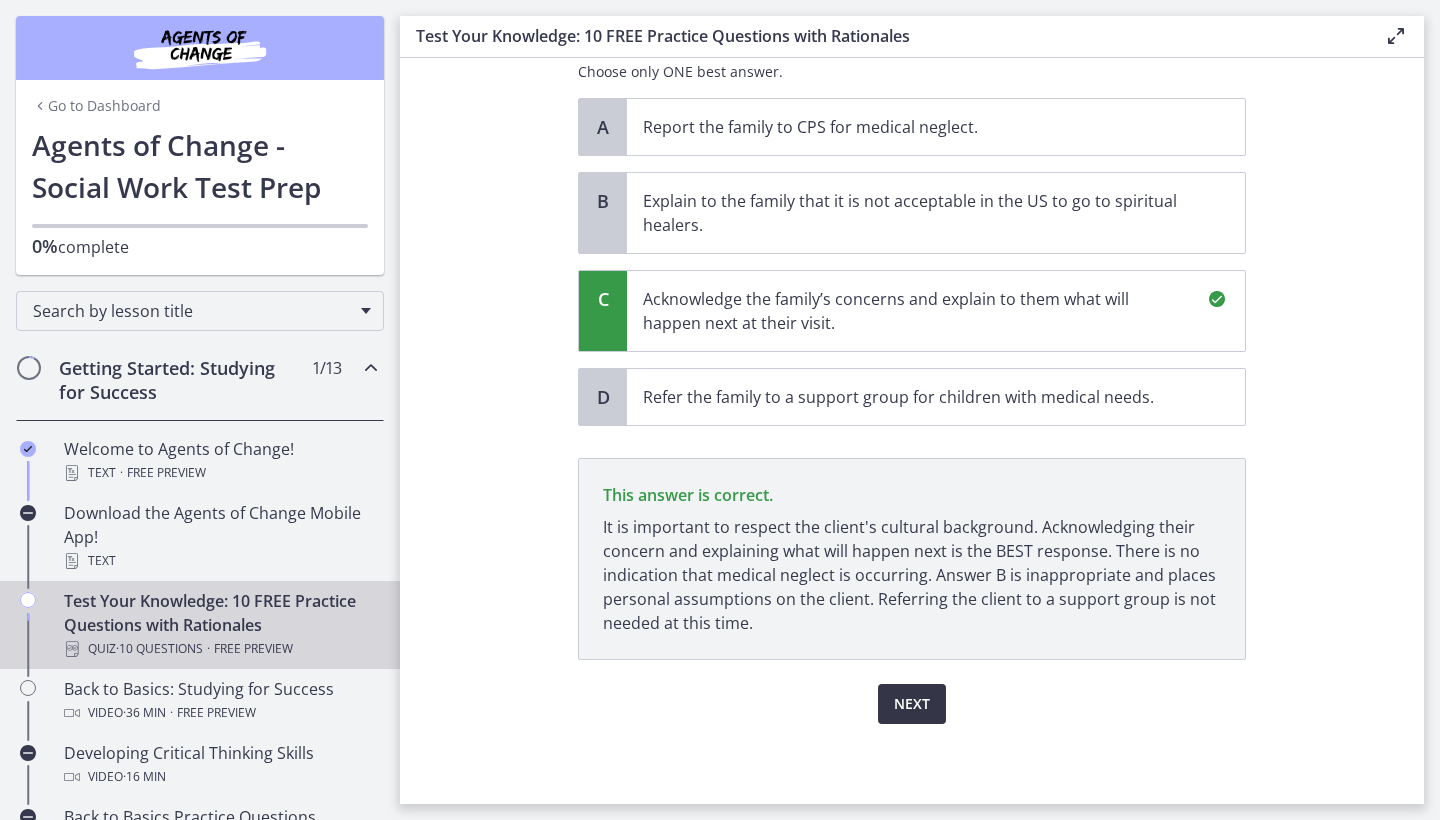click on "Next" at bounding box center [912, 704] 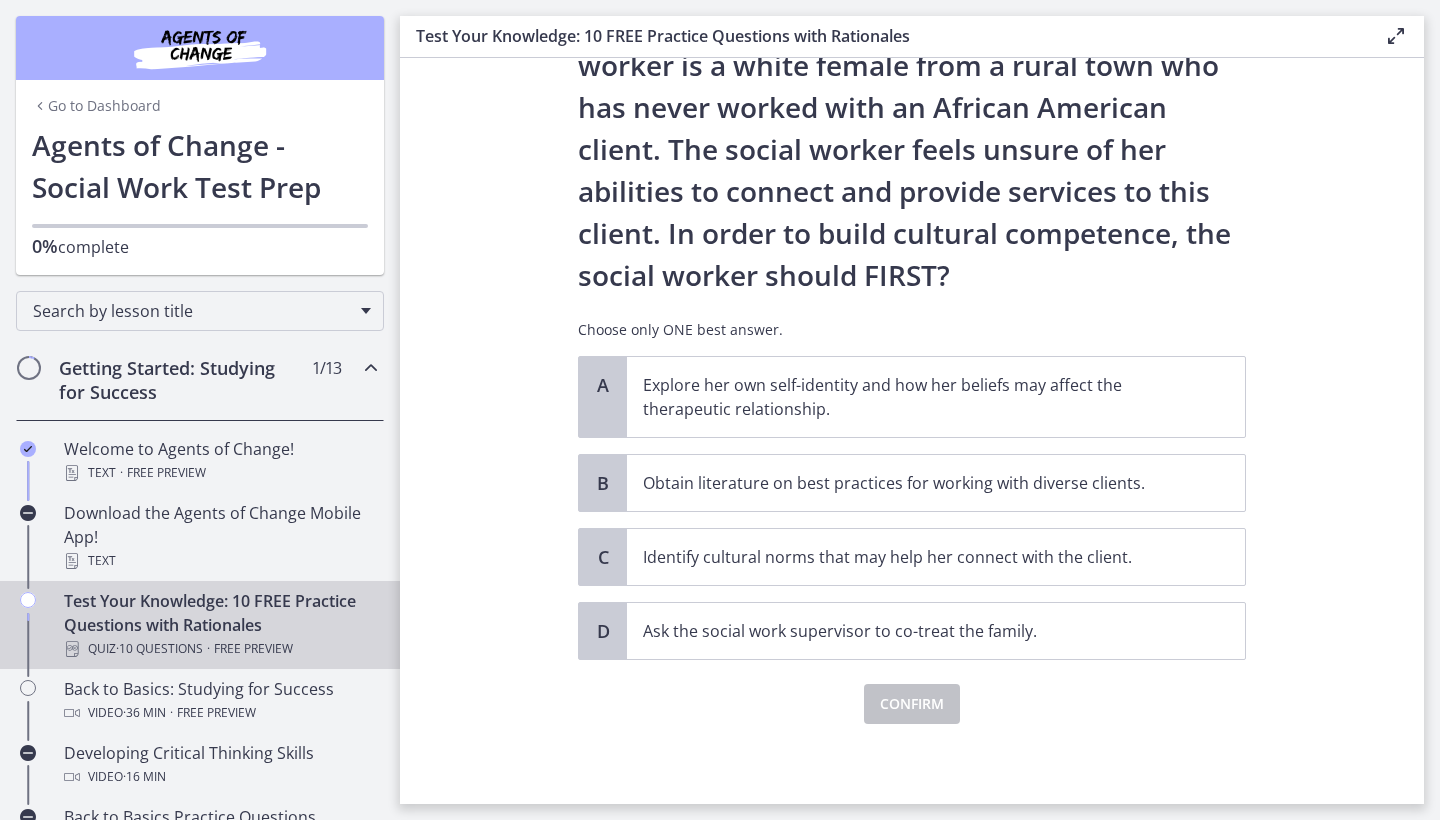 scroll, scrollTop: 204, scrollLeft: 0, axis: vertical 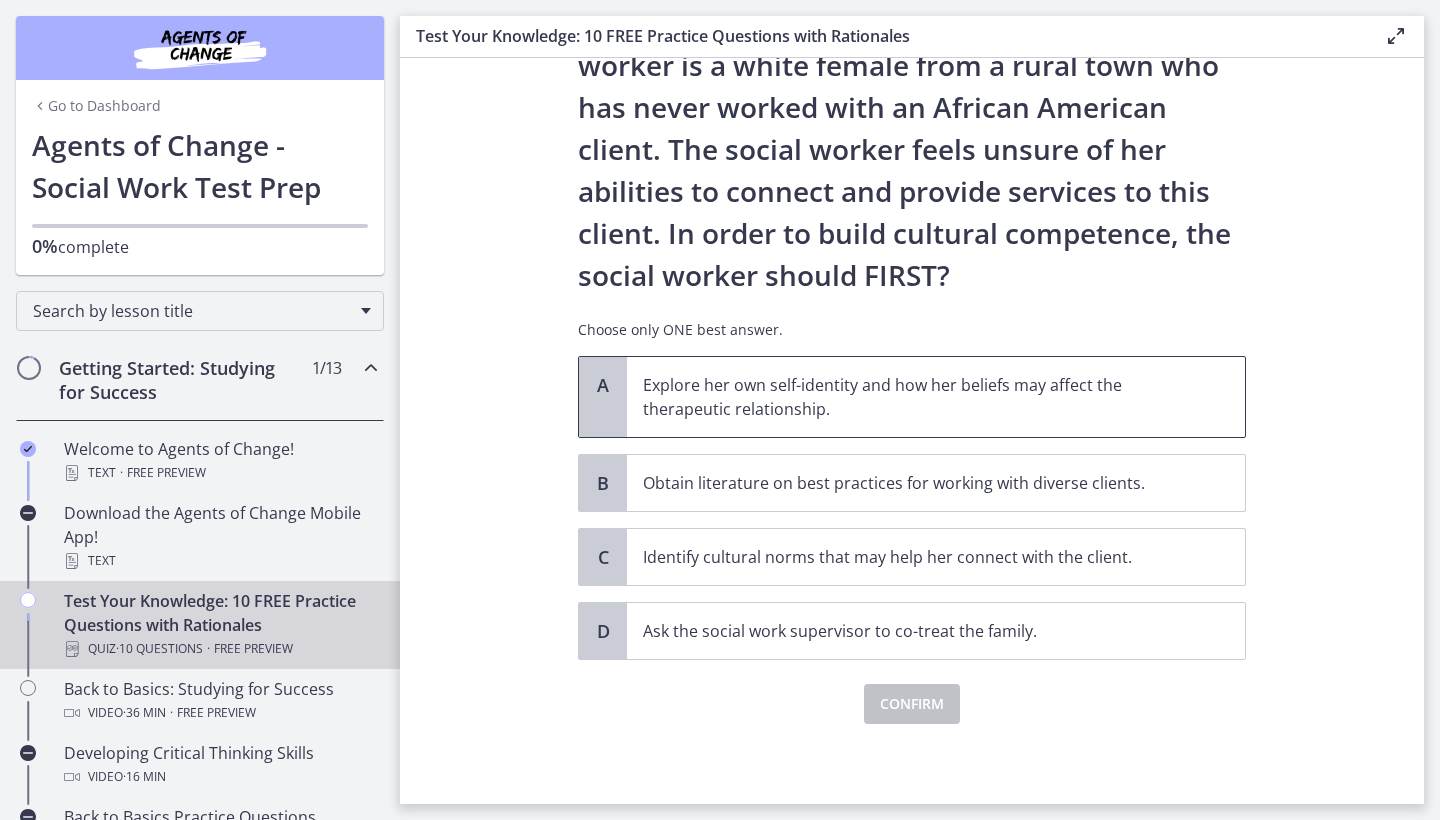 click on "Explore her own self-identity and how her beliefs may affect the therapeutic relationship." at bounding box center [916, 397] 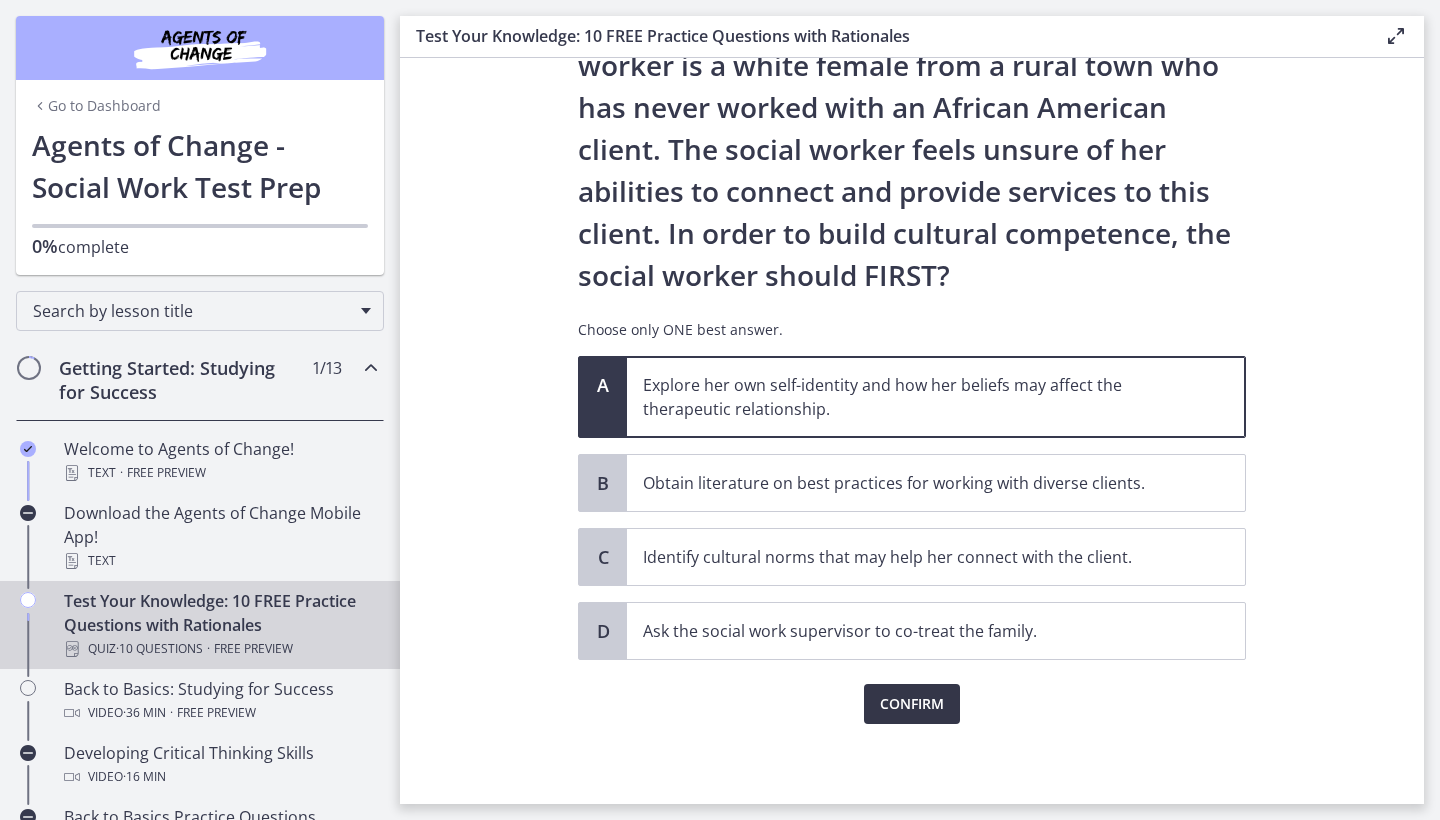 click on "Confirm" at bounding box center [912, 704] 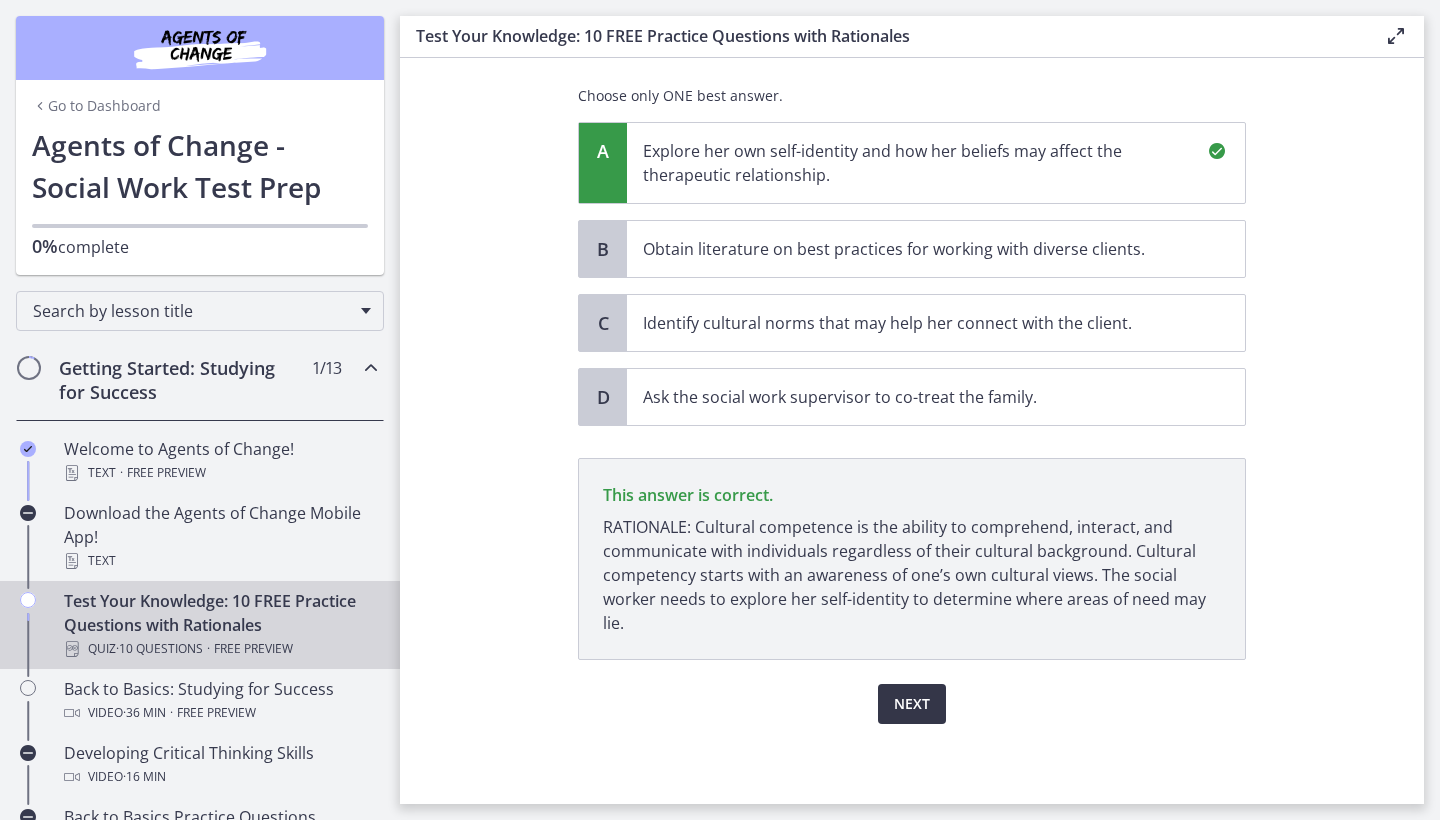 scroll, scrollTop: 438, scrollLeft: 0, axis: vertical 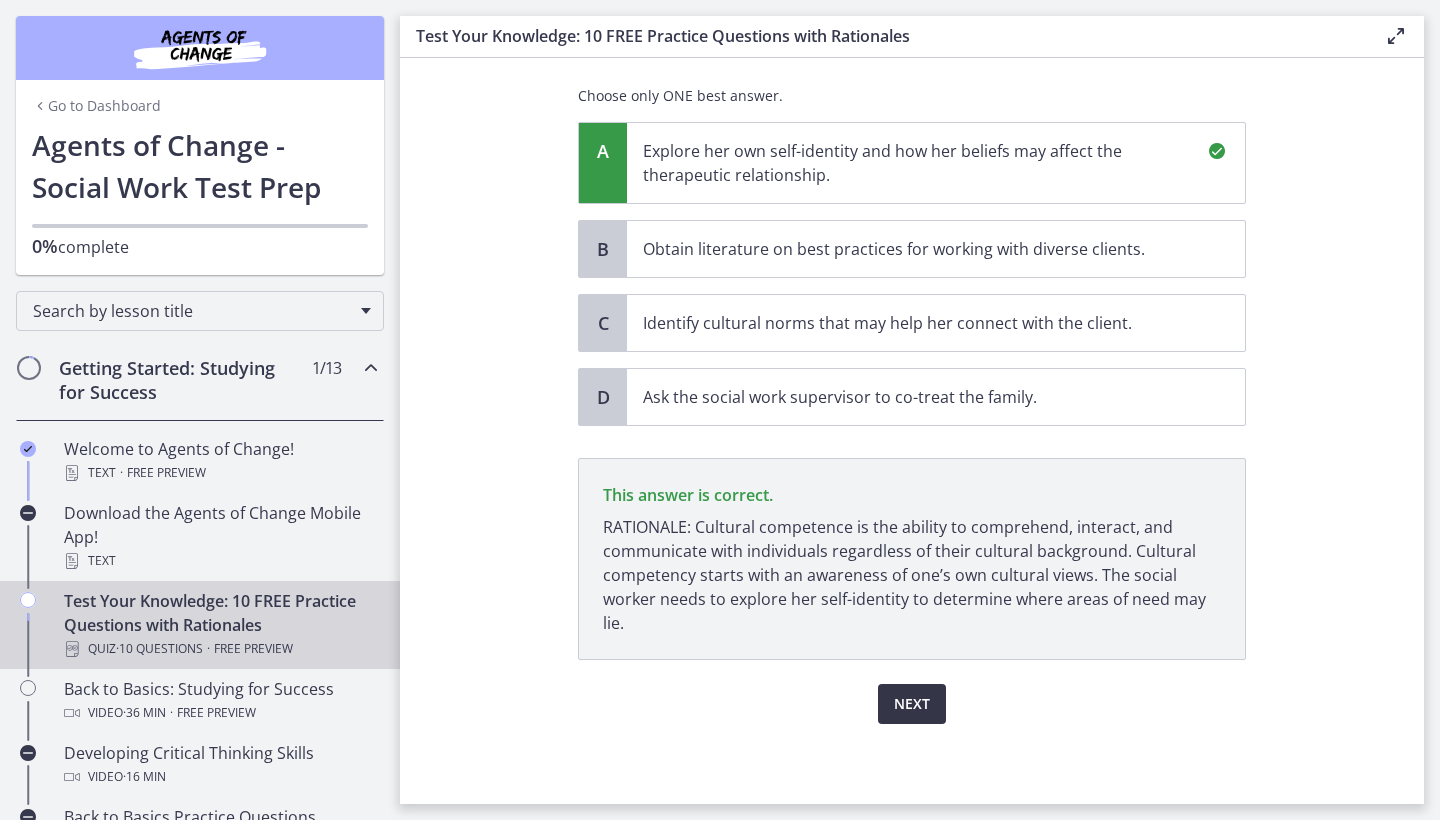 click on "Next" at bounding box center (912, 704) 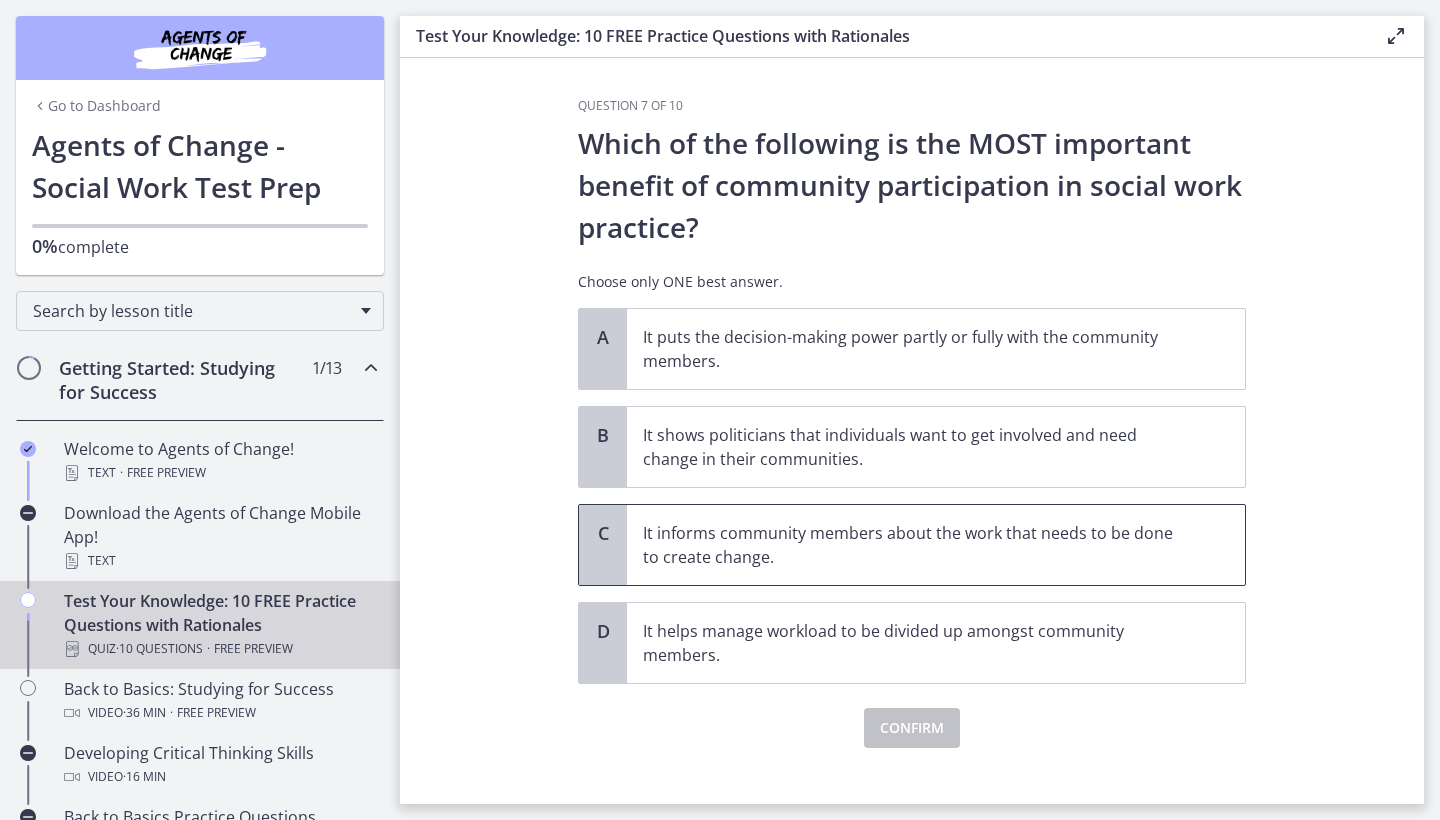 click on "It informs community members about the work that needs to be done to create change." at bounding box center (916, 545) 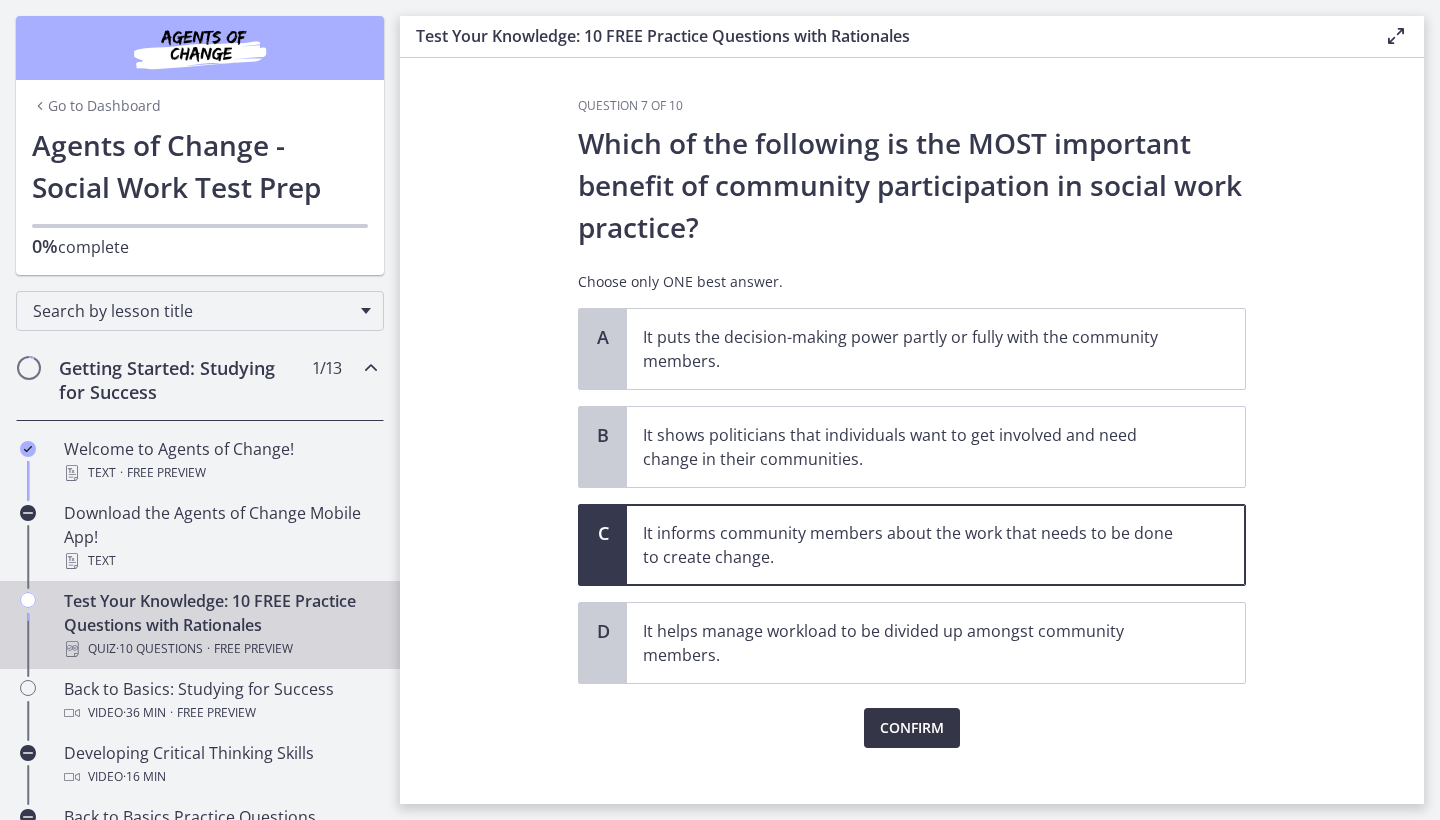 click on "Confirm" at bounding box center [912, 728] 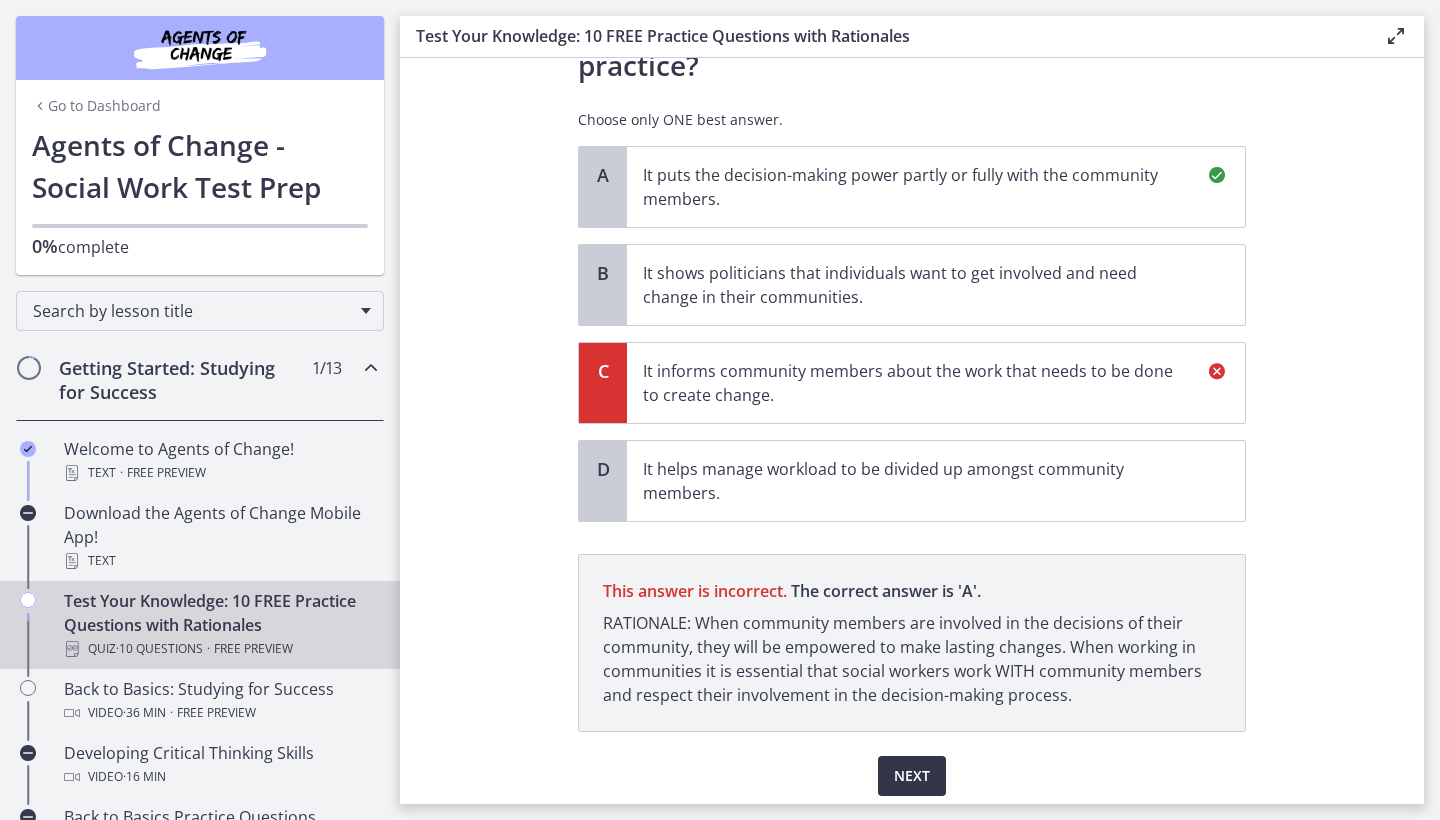 scroll, scrollTop: 234, scrollLeft: 0, axis: vertical 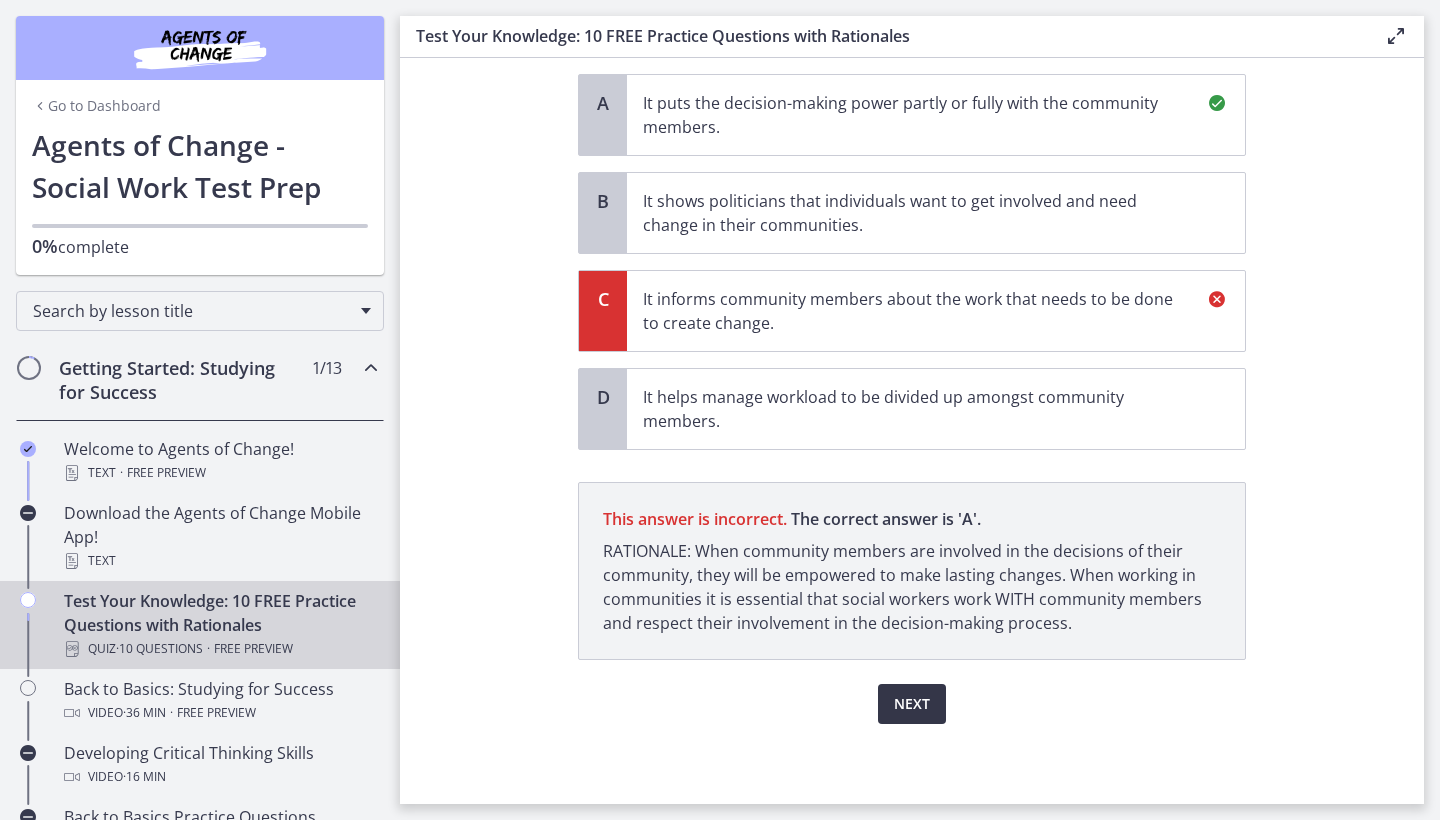 click on "Next" at bounding box center (912, 704) 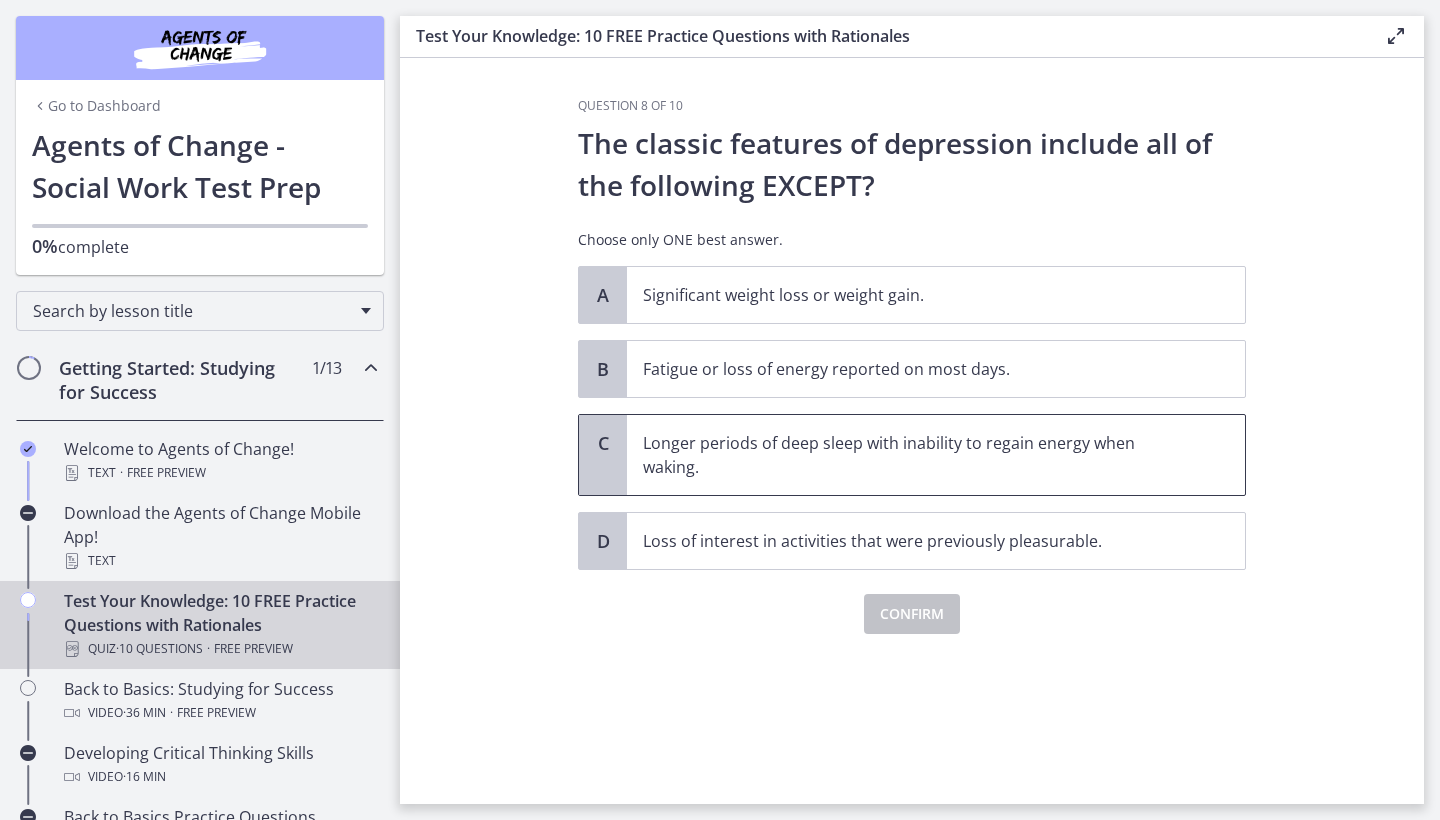 click on "Longer periods of deep sleep with inability to regain energy when waking." at bounding box center (916, 455) 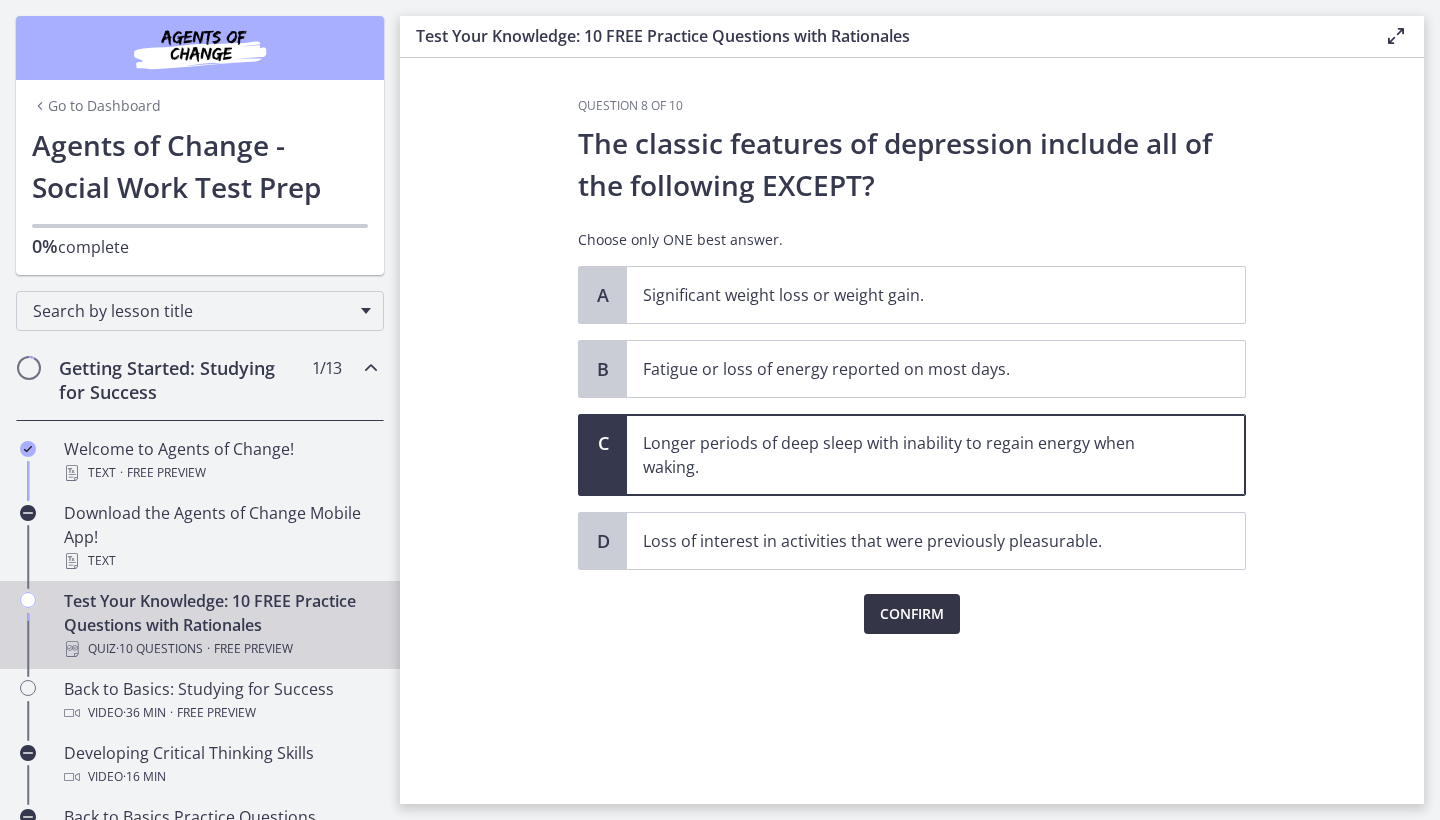 click on "Confirm" at bounding box center [912, 614] 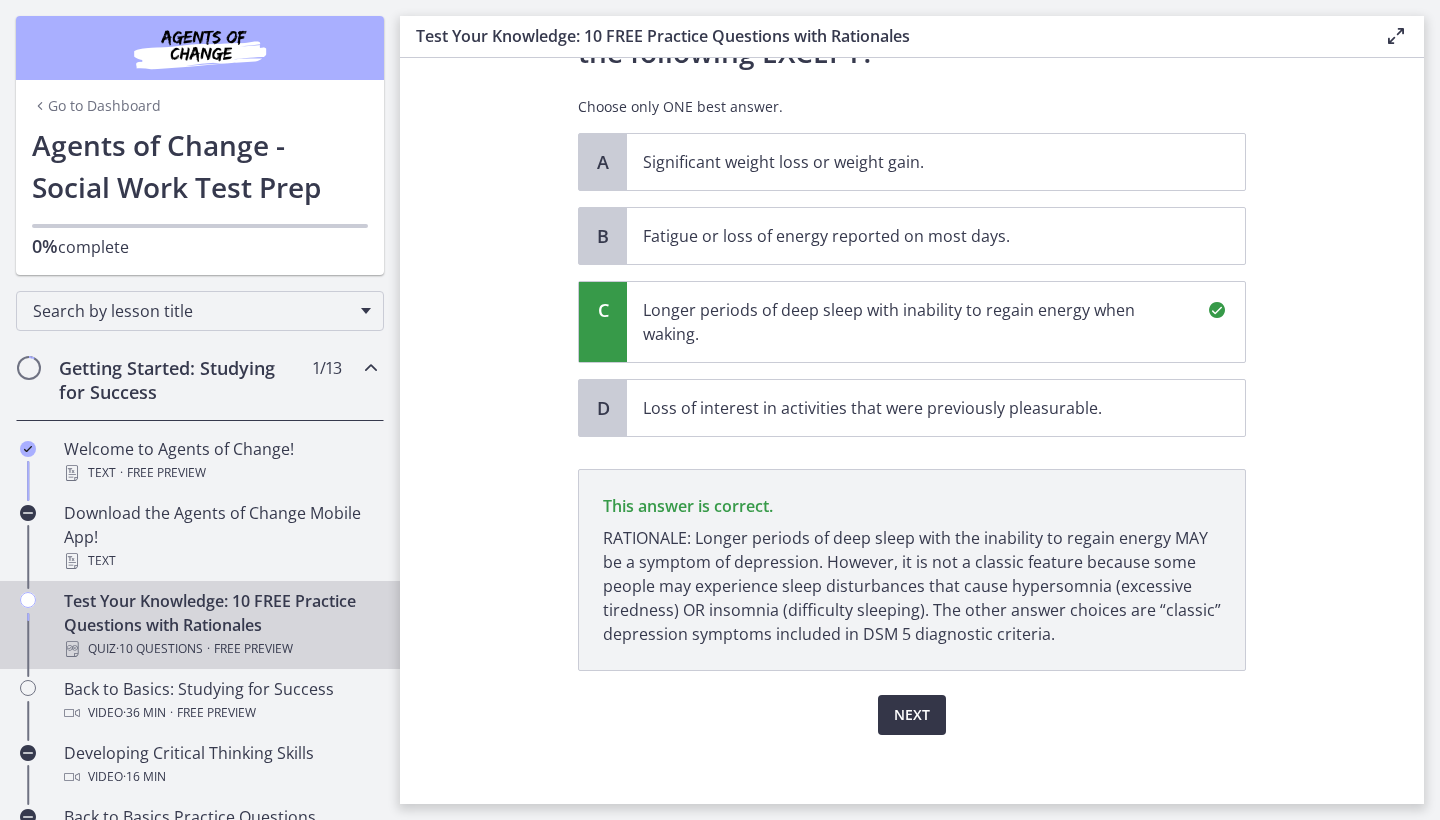 scroll, scrollTop: 144, scrollLeft: 0, axis: vertical 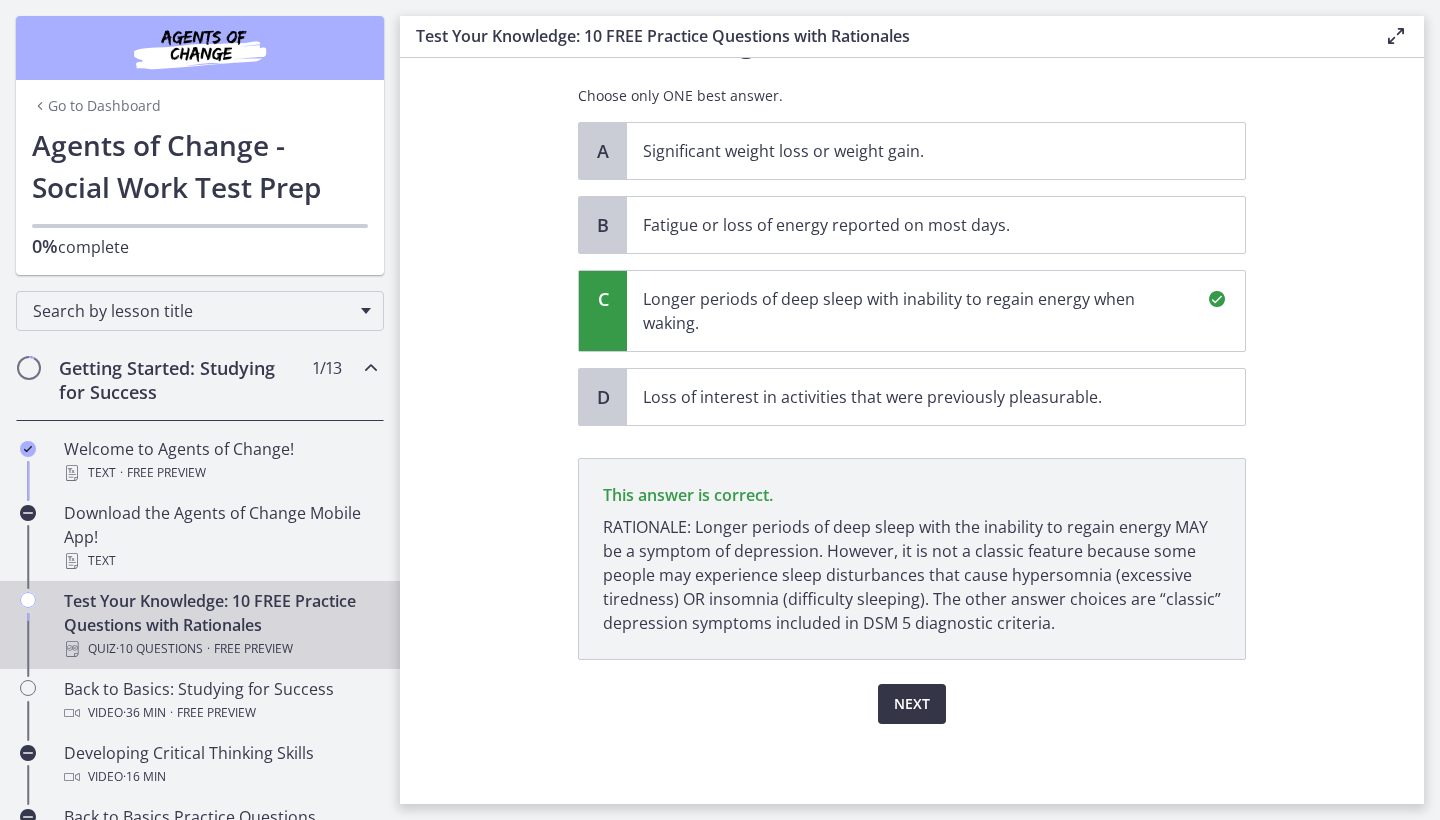click on "Next" at bounding box center (912, 704) 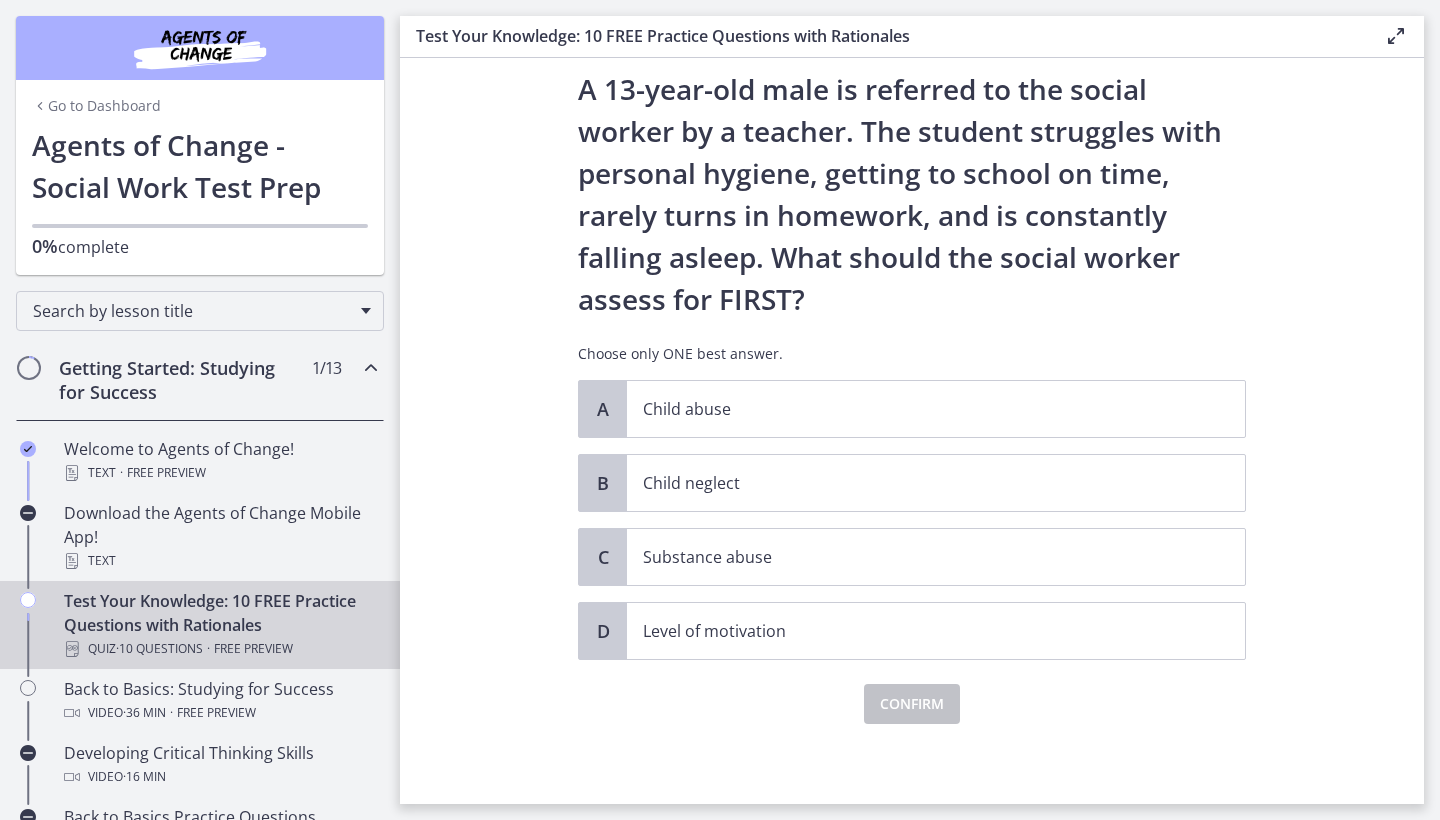 scroll, scrollTop: 0, scrollLeft: 0, axis: both 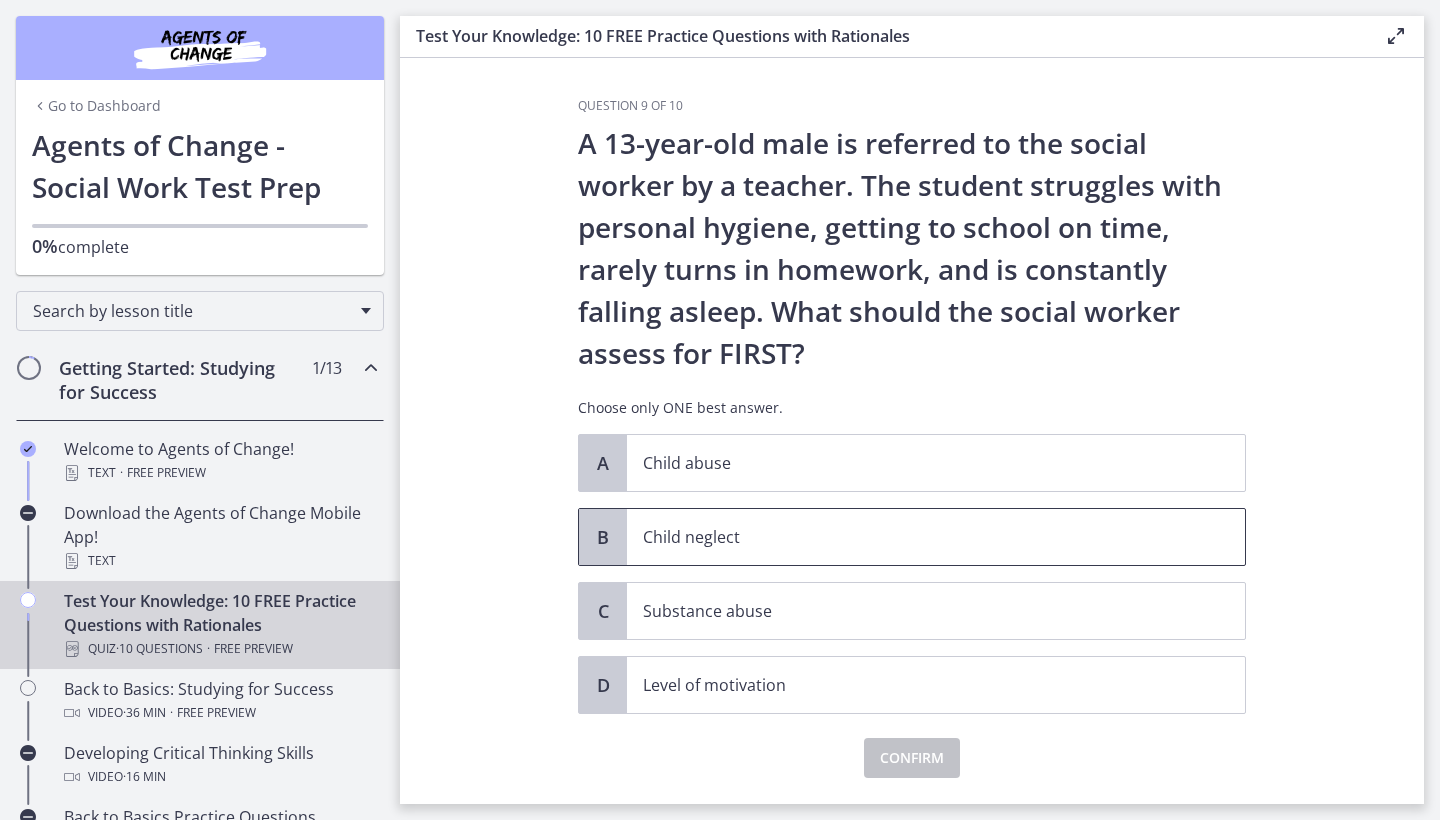 click on "Child neglect" at bounding box center [936, 537] 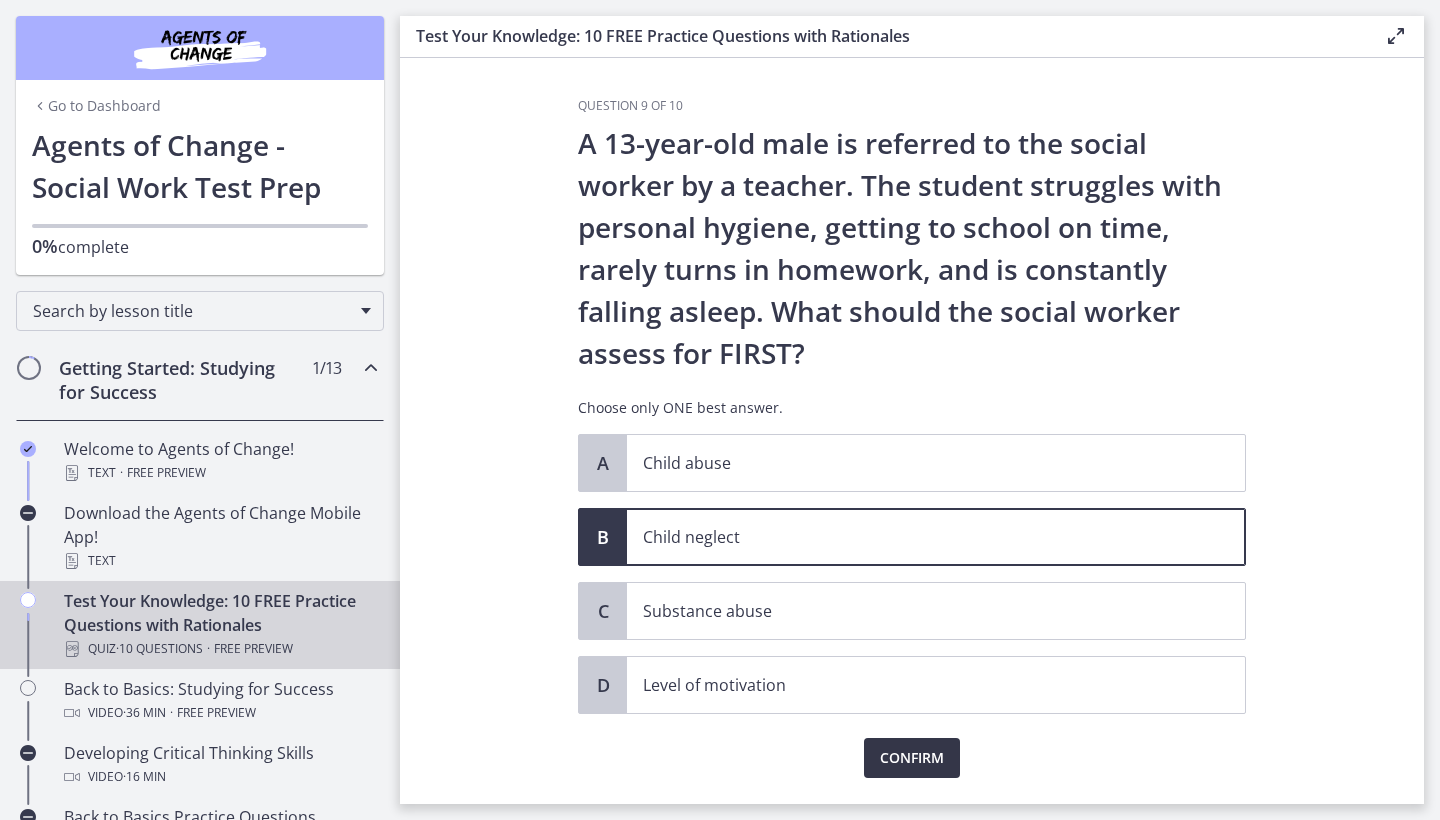 click on "Confirm" at bounding box center (912, 758) 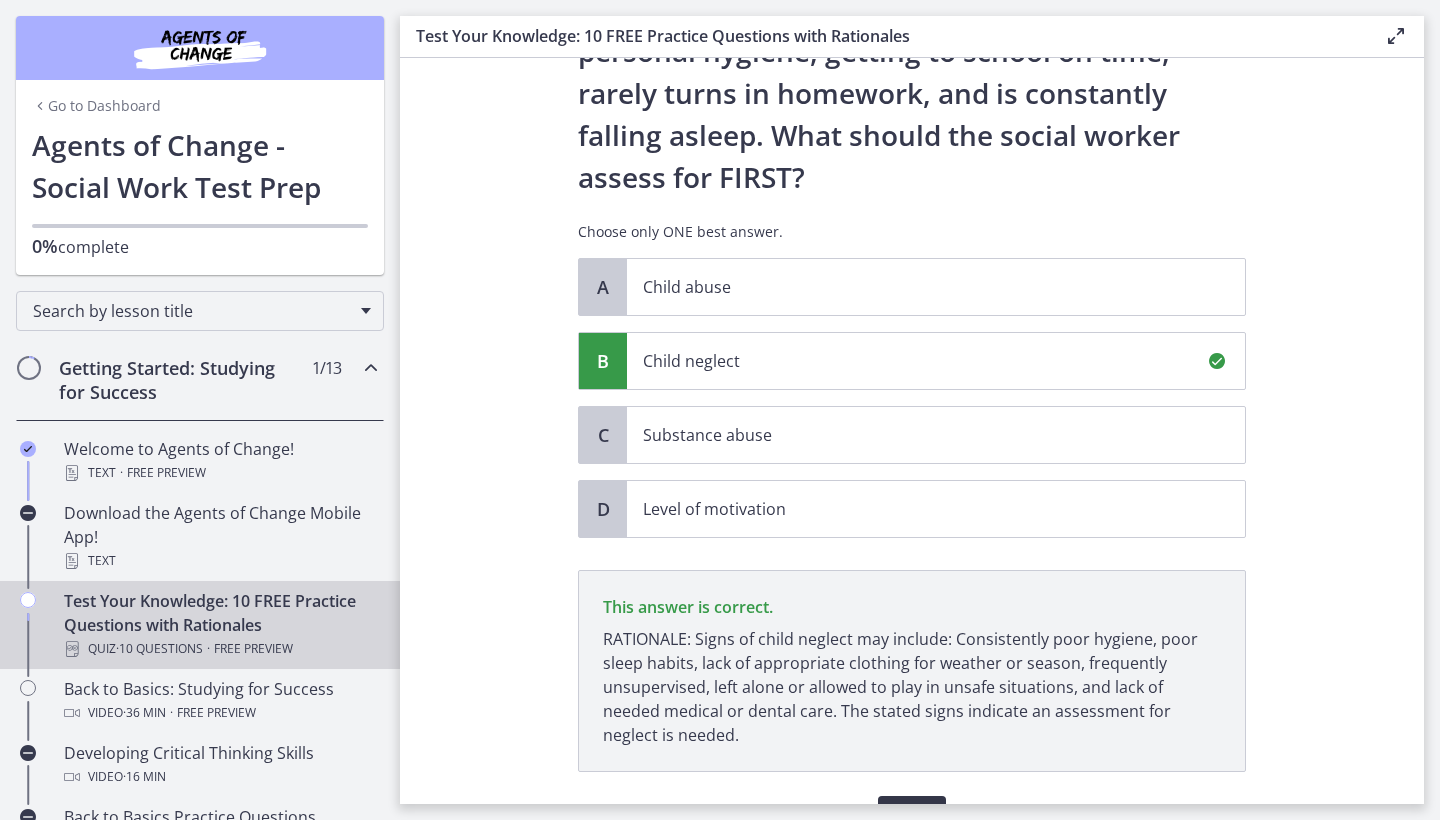 scroll, scrollTop: 288, scrollLeft: 0, axis: vertical 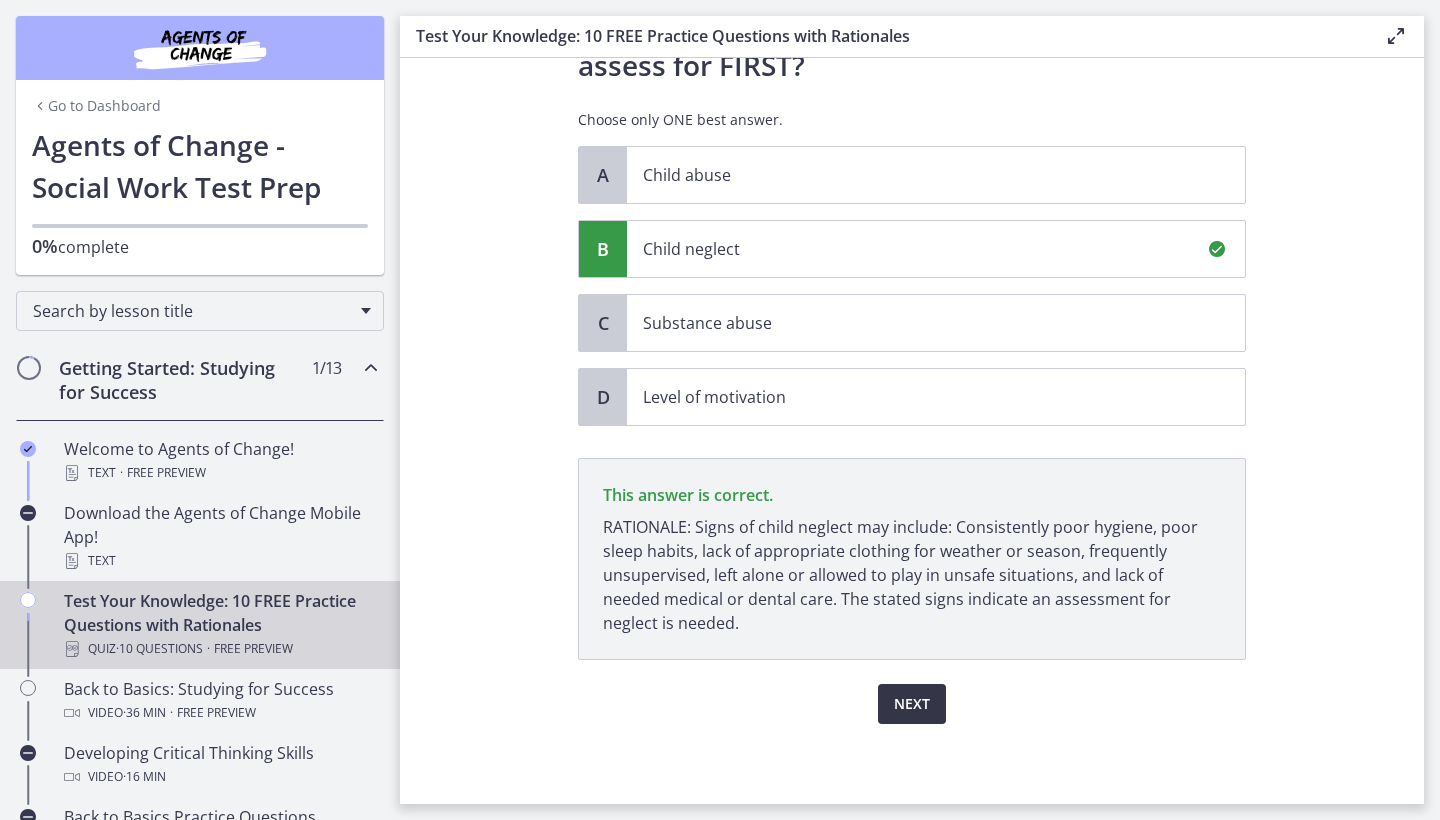 click on "Next" at bounding box center (912, 704) 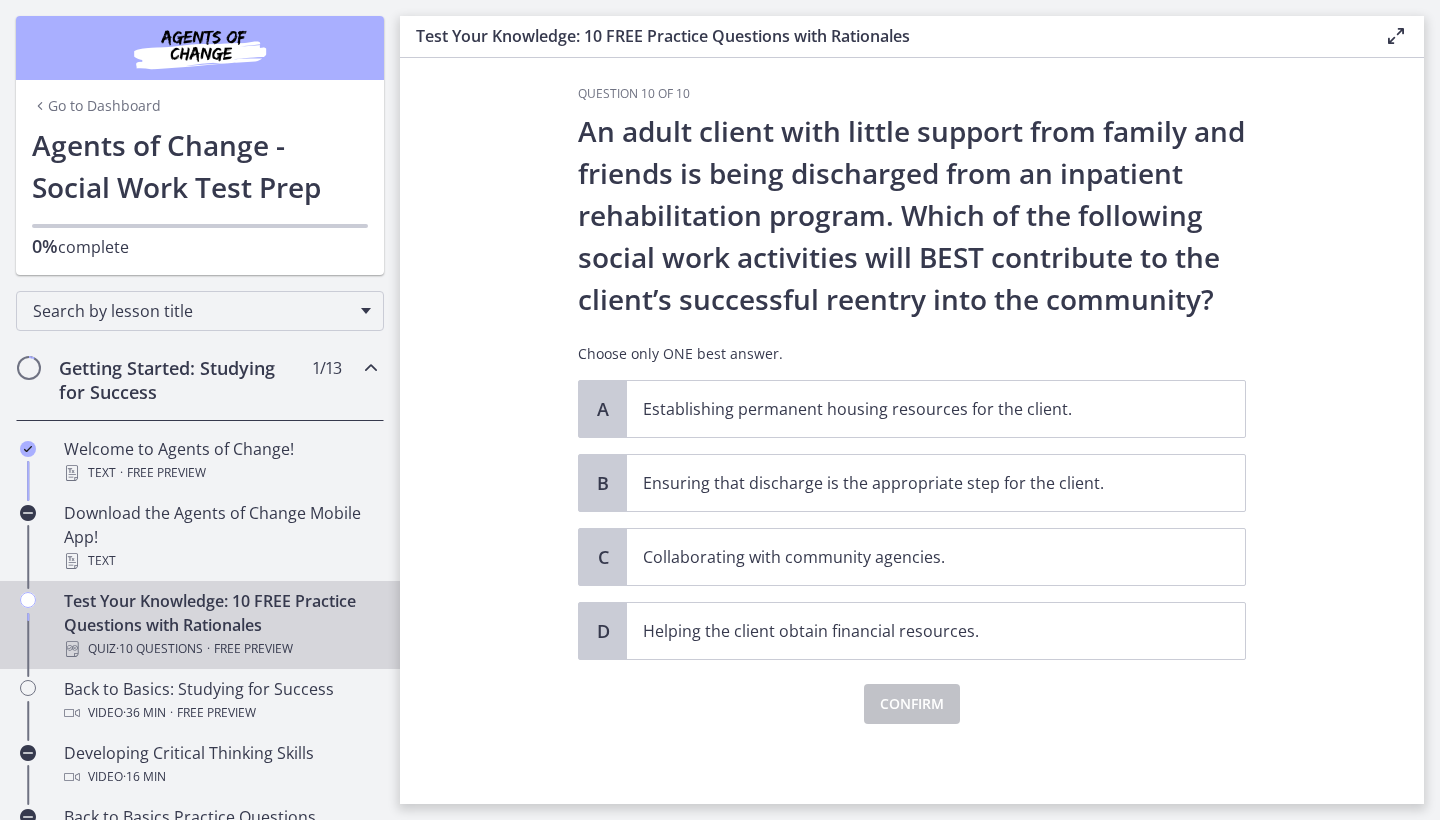 scroll, scrollTop: 0, scrollLeft: 0, axis: both 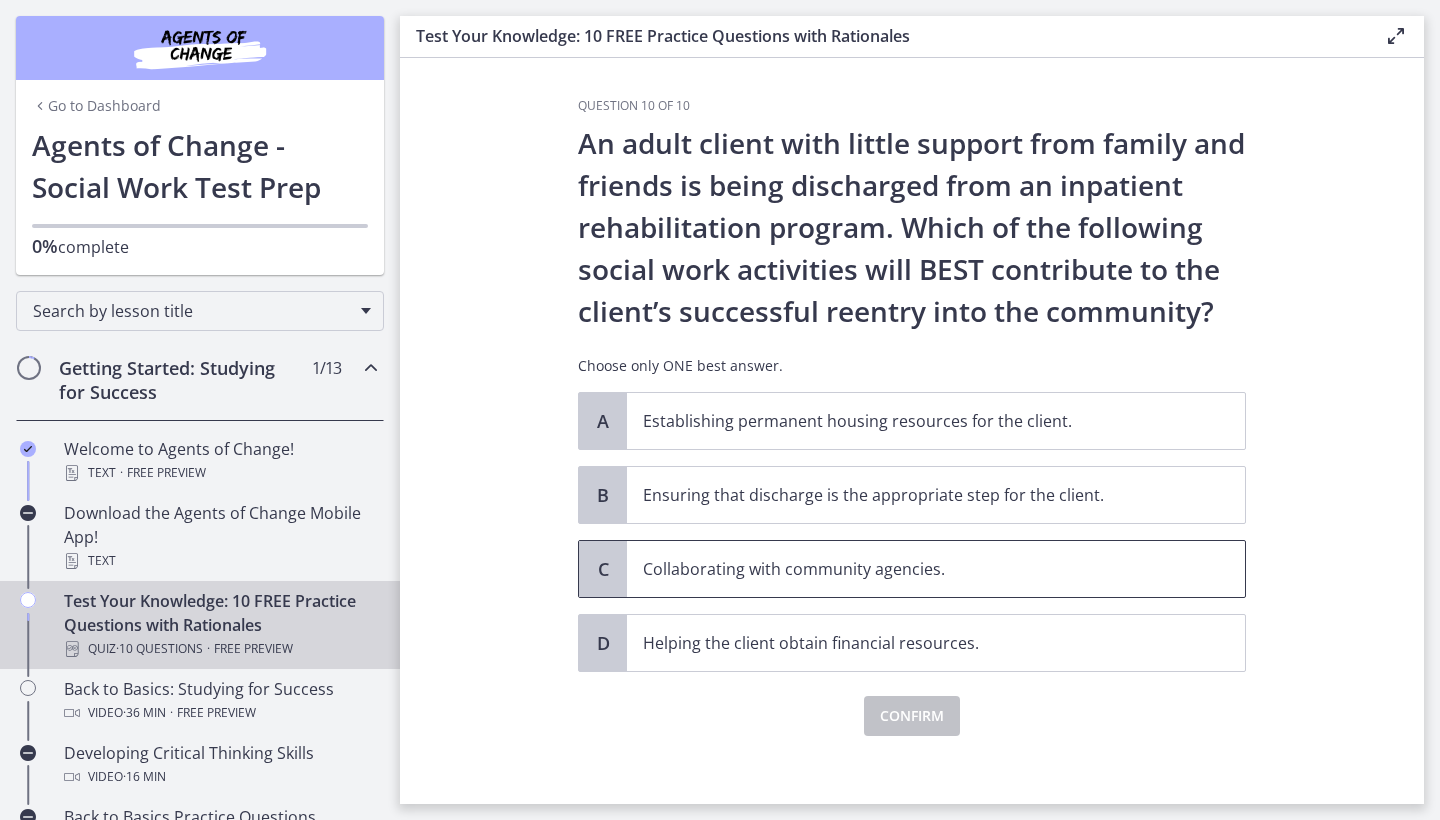click on "Collaborating with community agencies." at bounding box center (936, 569) 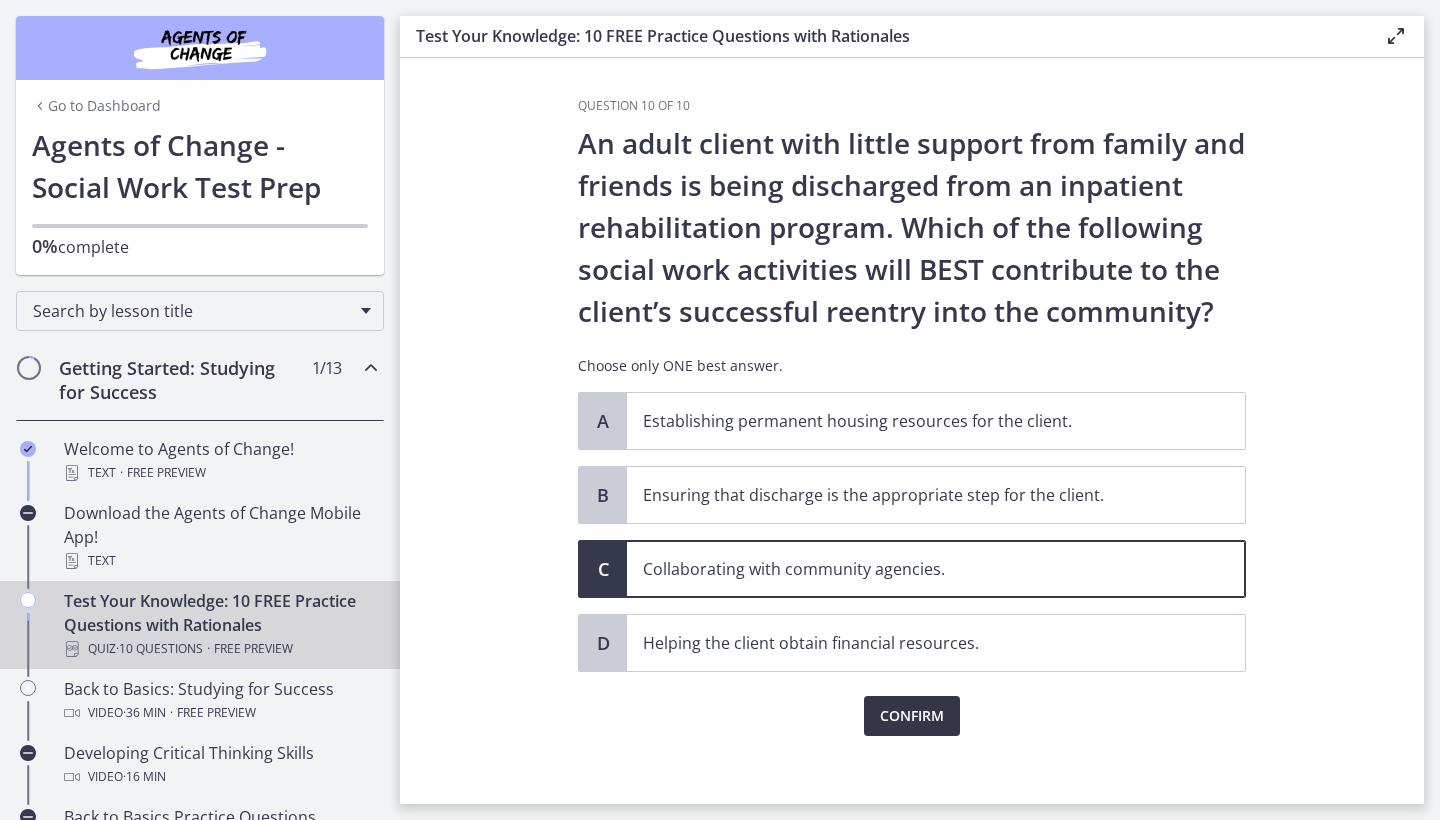 click on "Confirm" at bounding box center (912, 716) 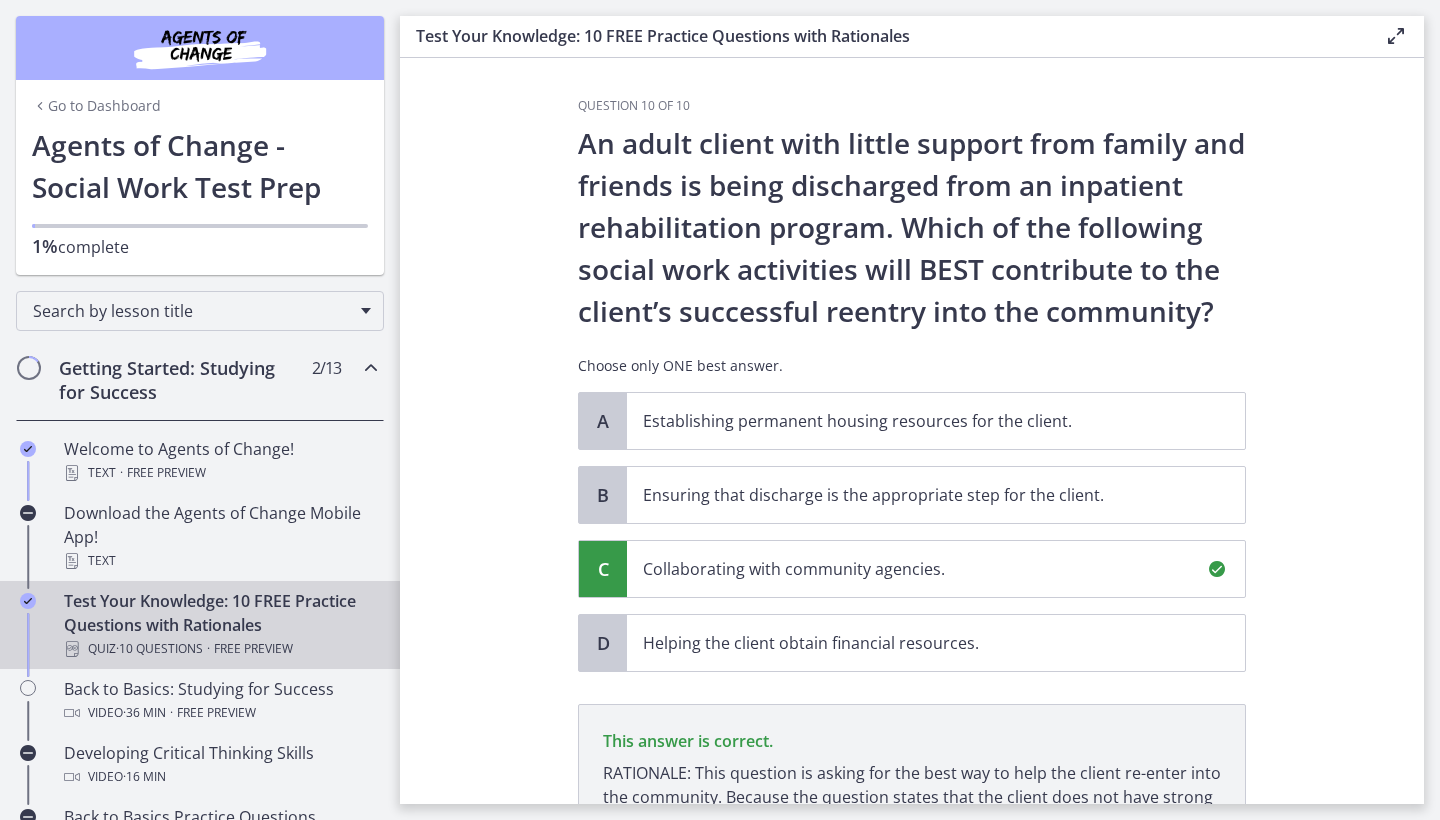 scroll, scrollTop: 246, scrollLeft: 0, axis: vertical 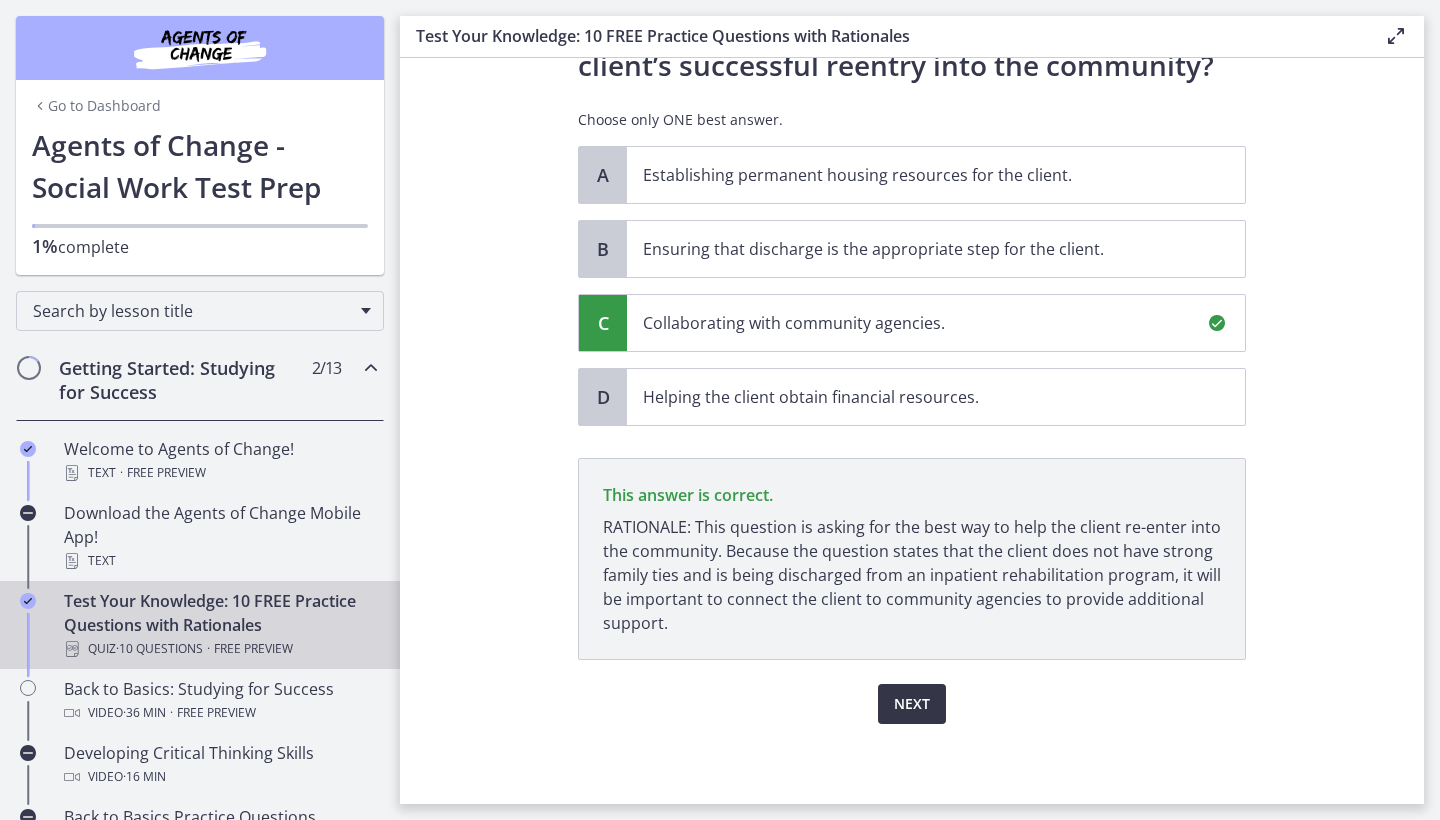 click on "Next" at bounding box center [912, 704] 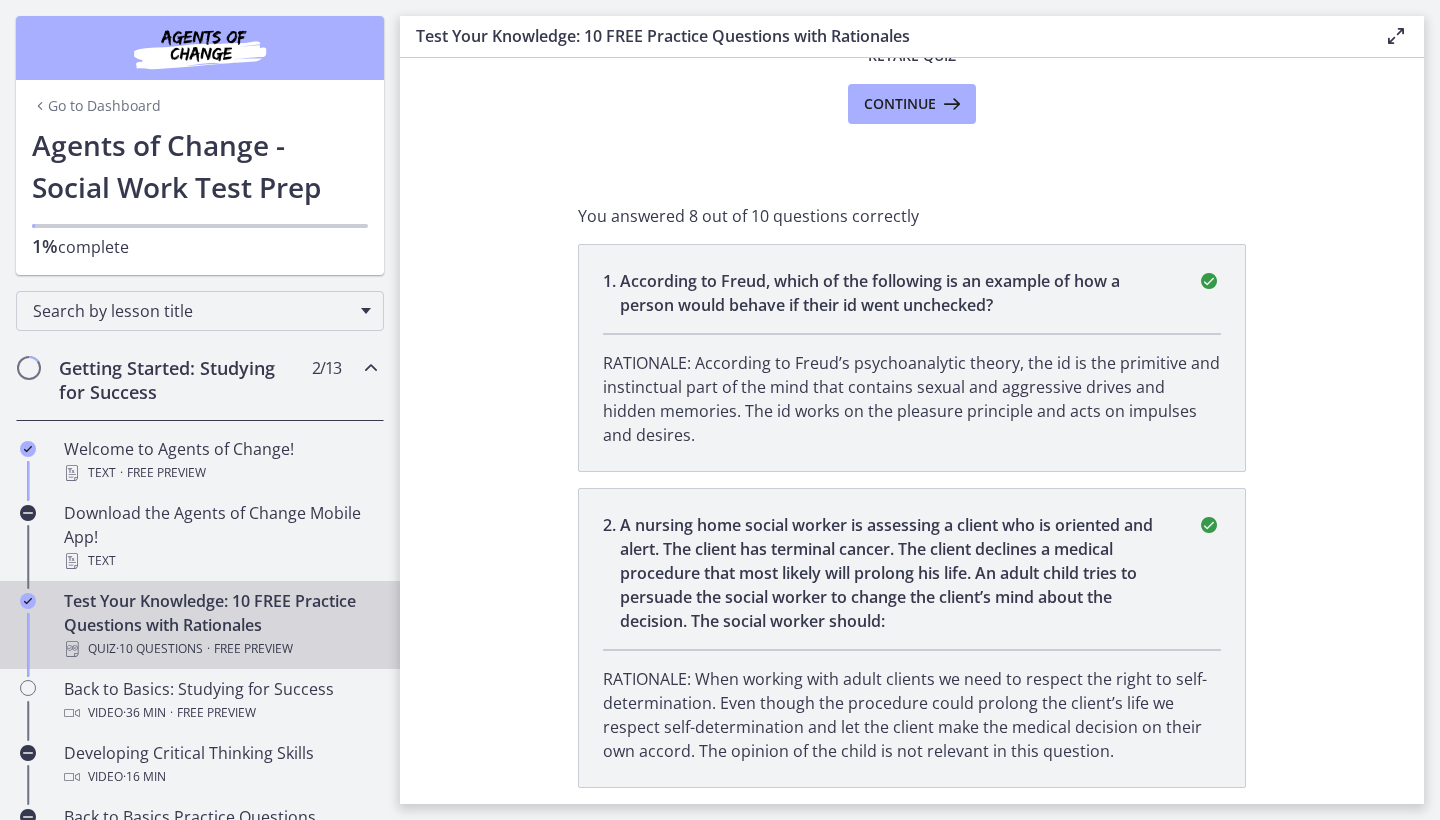 scroll, scrollTop: 0, scrollLeft: 0, axis: both 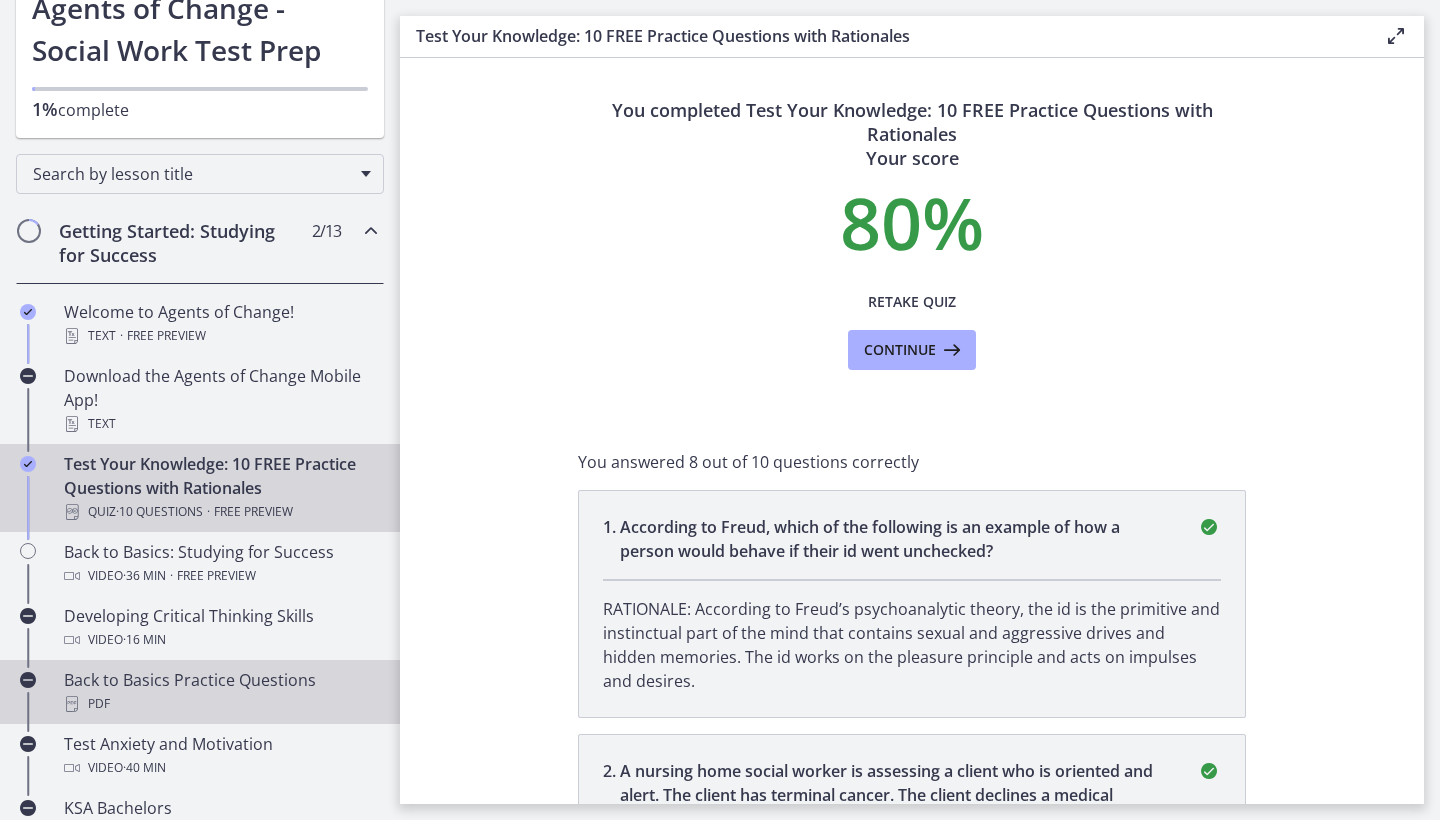click on "Back to Basics Practice Questions
PDF" at bounding box center [220, 692] 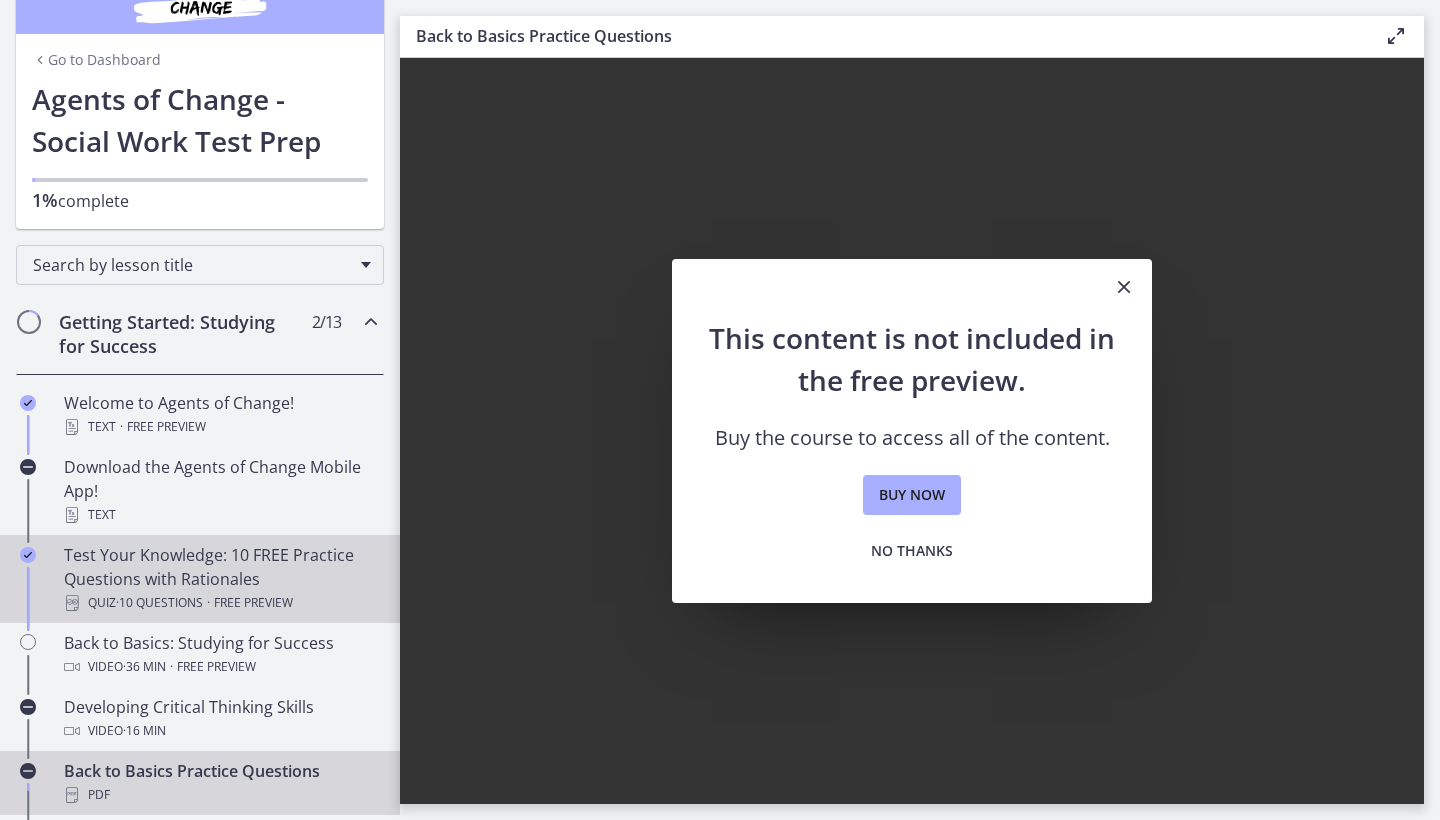 scroll, scrollTop: 16, scrollLeft: 0, axis: vertical 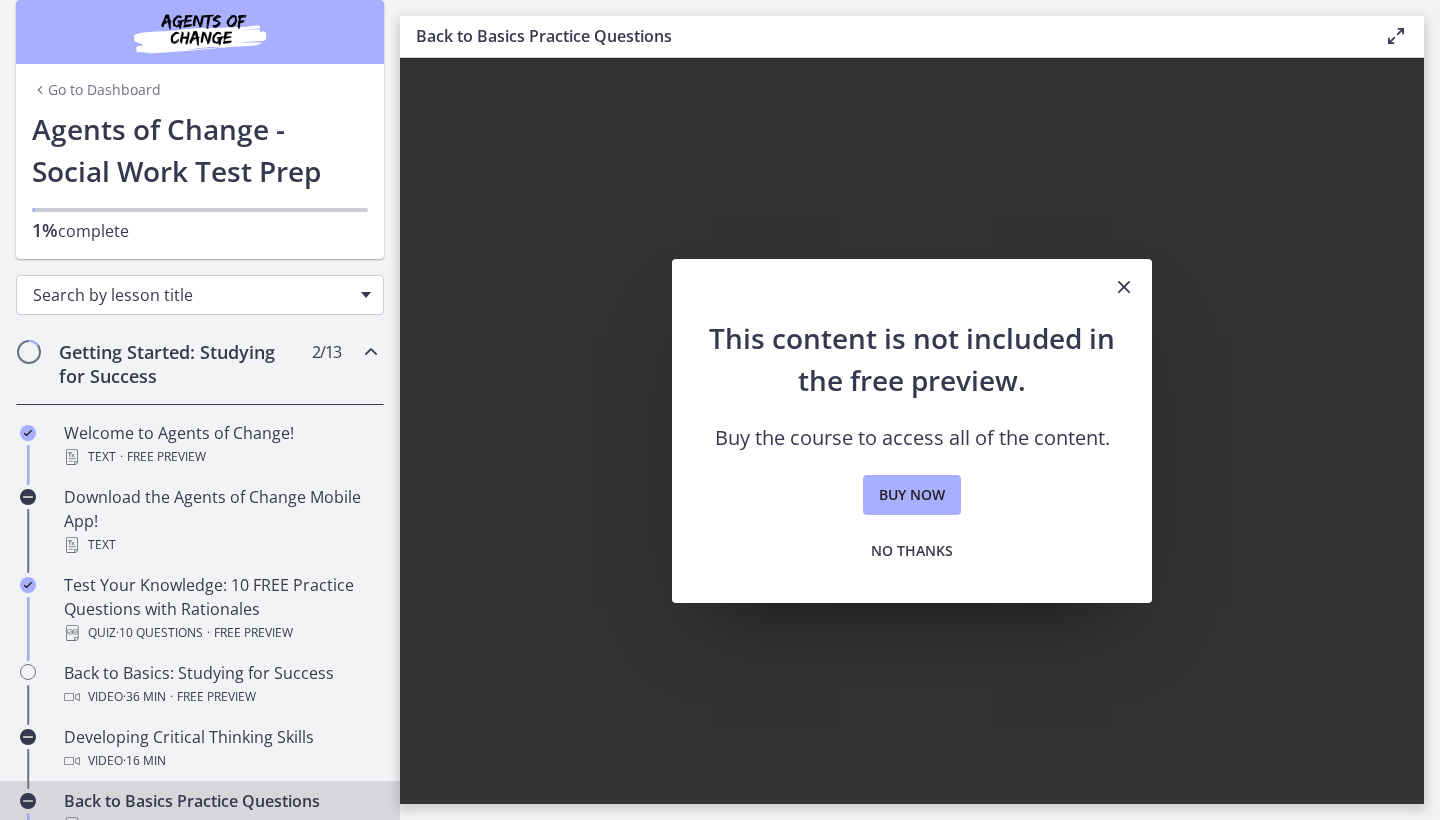 click on "Search by lesson title" at bounding box center (200, 295) 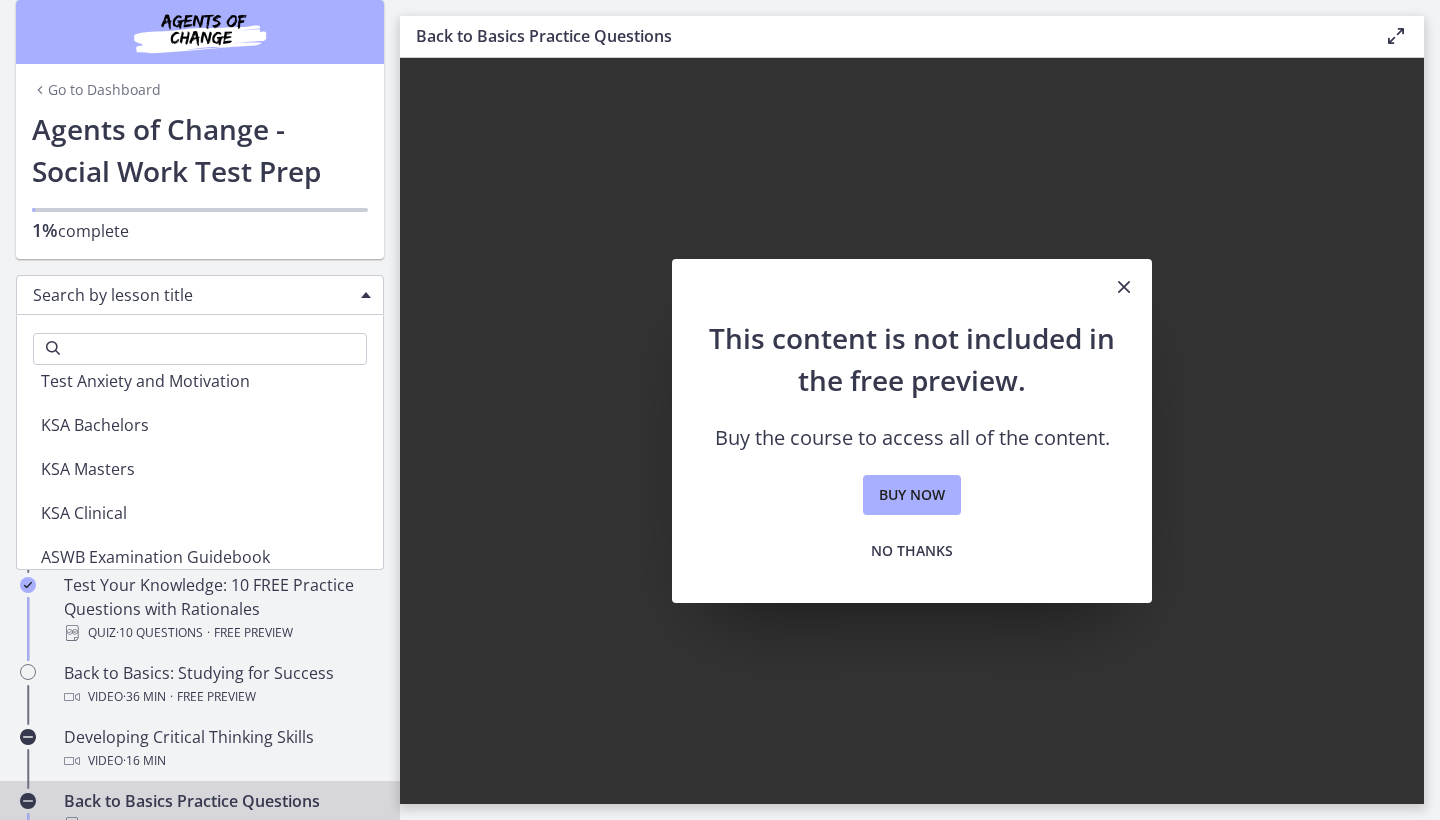 scroll, scrollTop: 405, scrollLeft: 0, axis: vertical 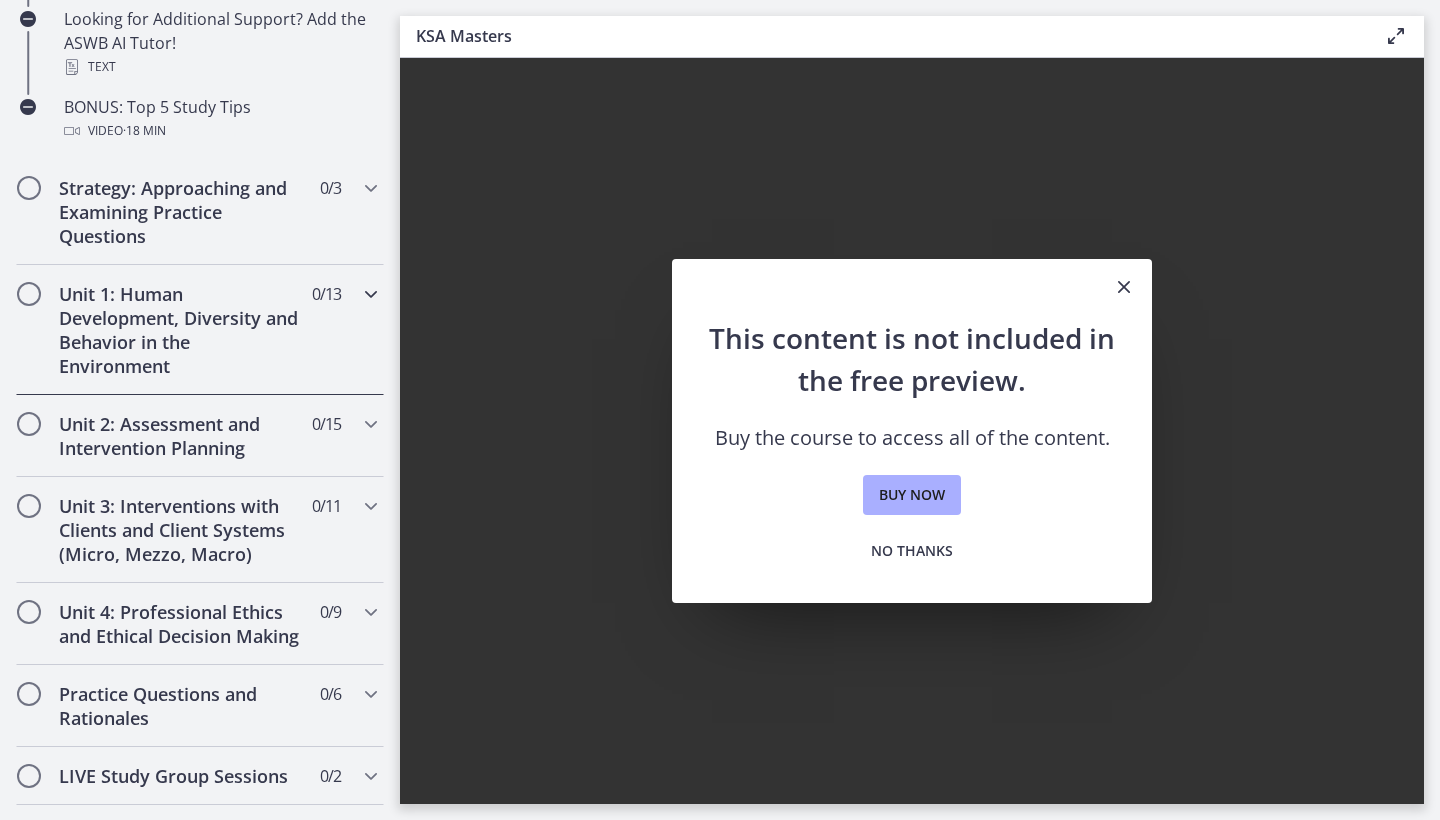 click on "Unit 1: Human Development, Diversity and Behavior in the Environment" at bounding box center (181, 330) 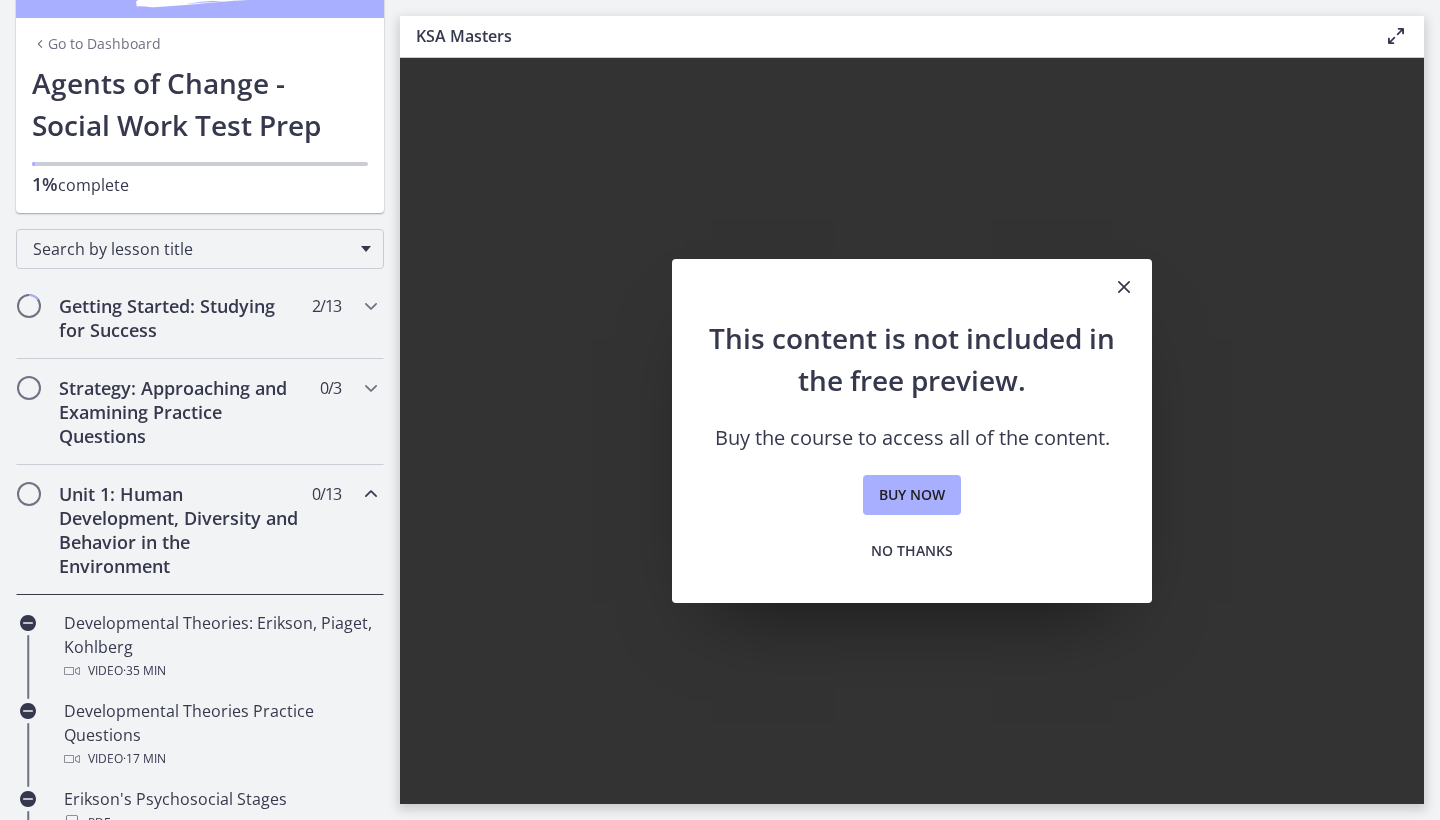 scroll, scrollTop: 24, scrollLeft: 0, axis: vertical 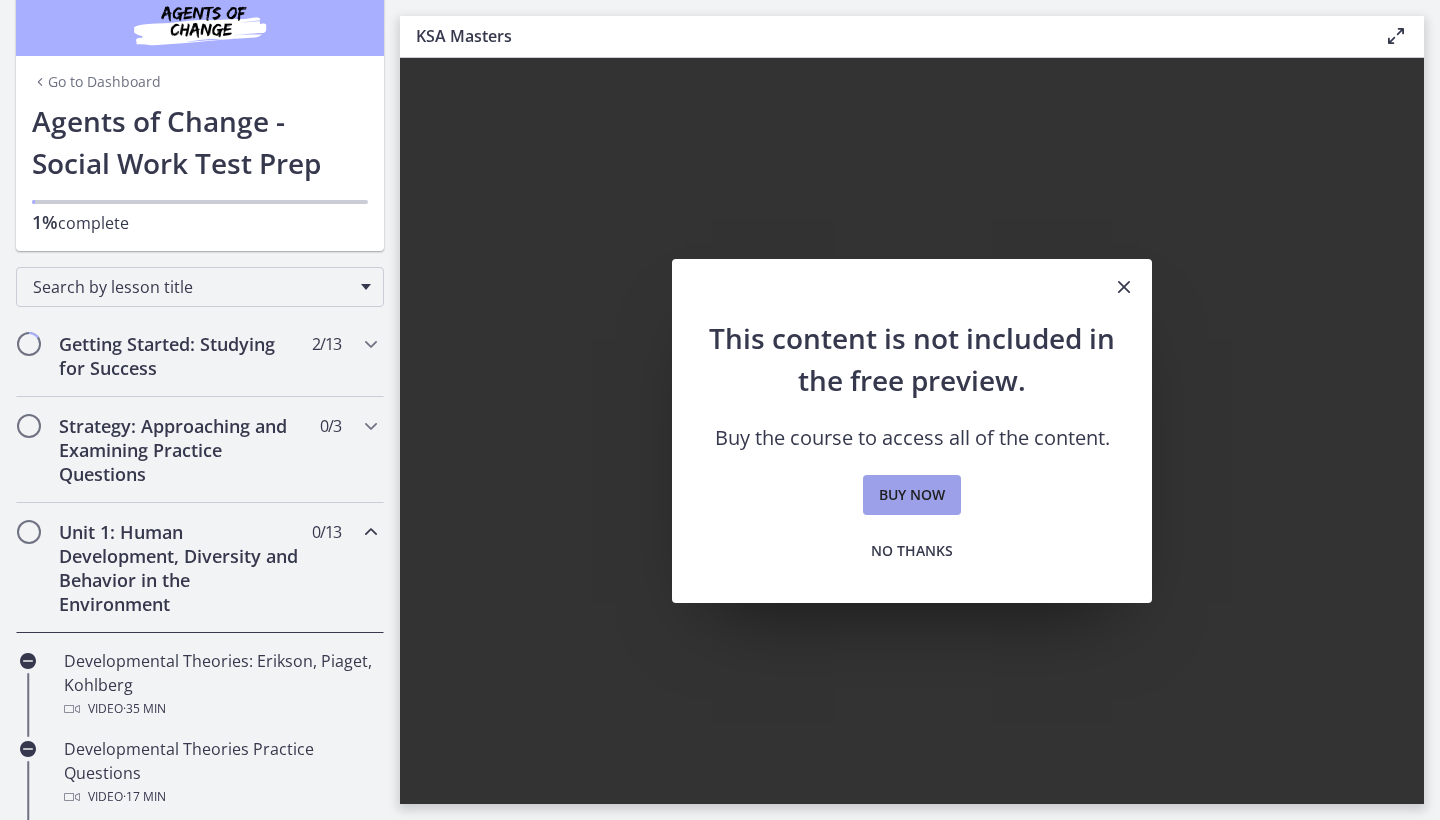 click on "Buy now" at bounding box center (912, 495) 